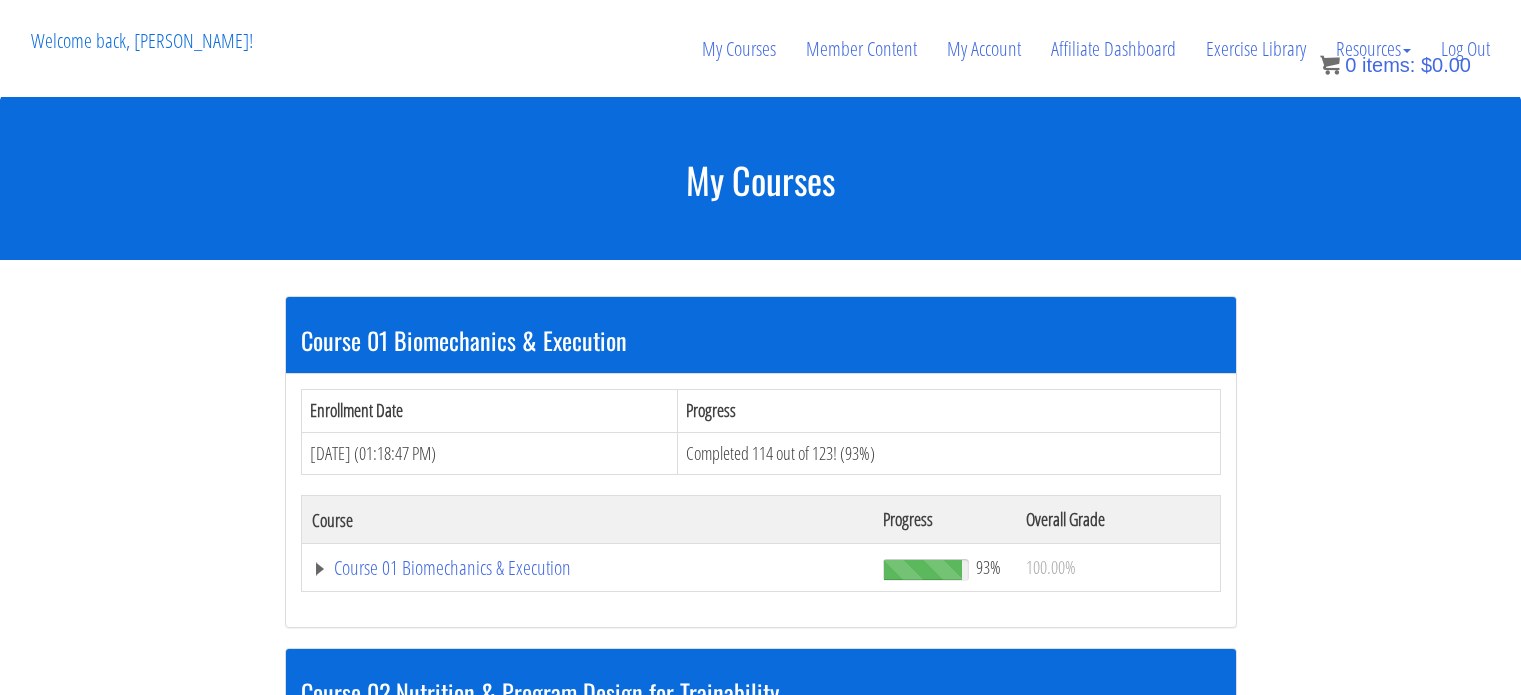 scroll, scrollTop: 1100, scrollLeft: 0, axis: vertical 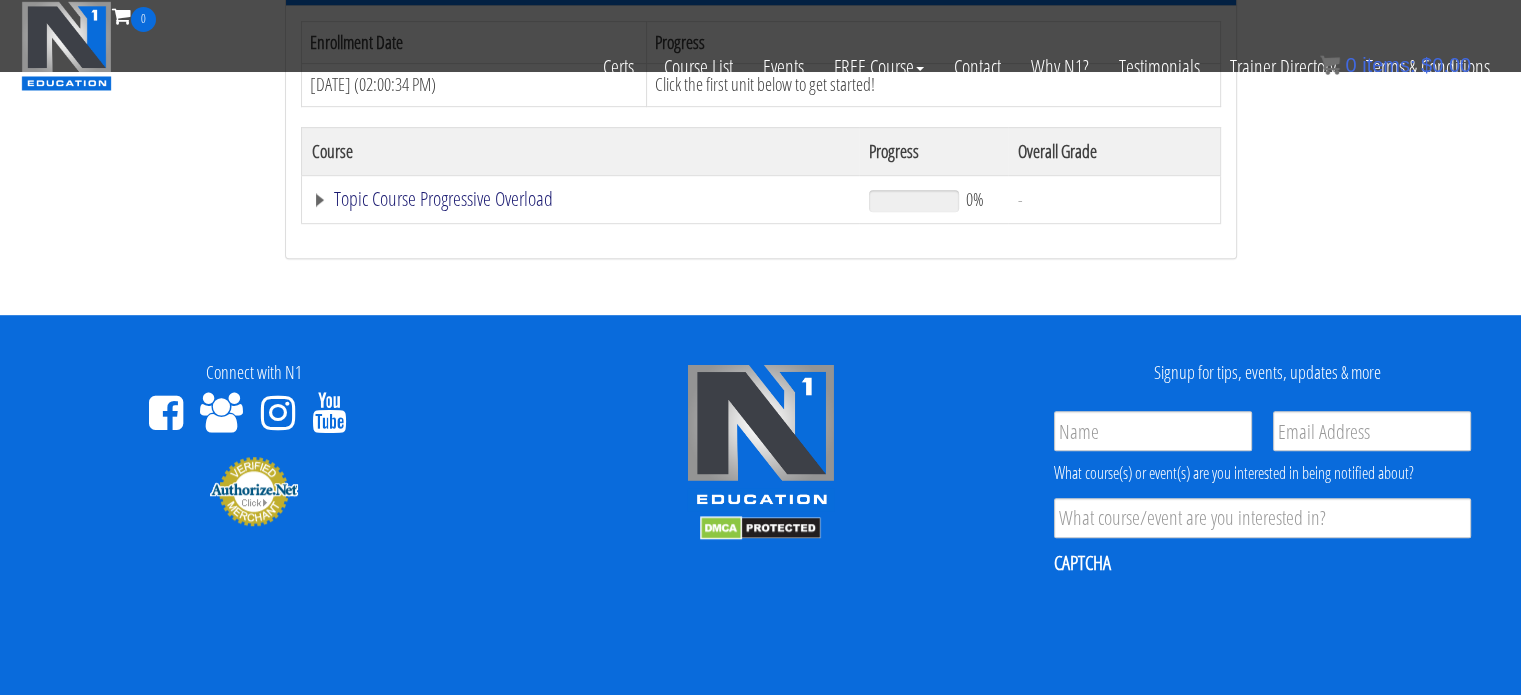 click on "Topic Course Progressive Overload" at bounding box center (588, -532) 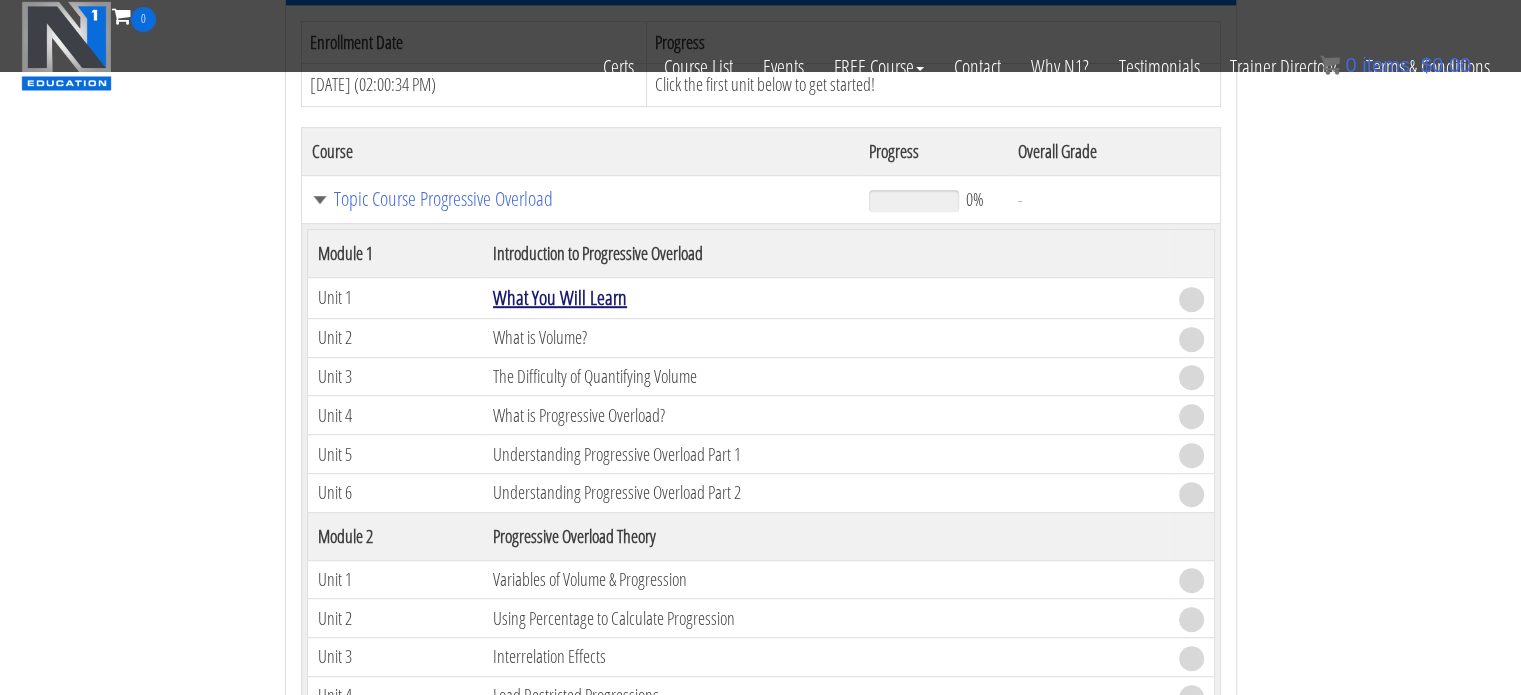 click on "What You Will Learn" at bounding box center (560, 297) 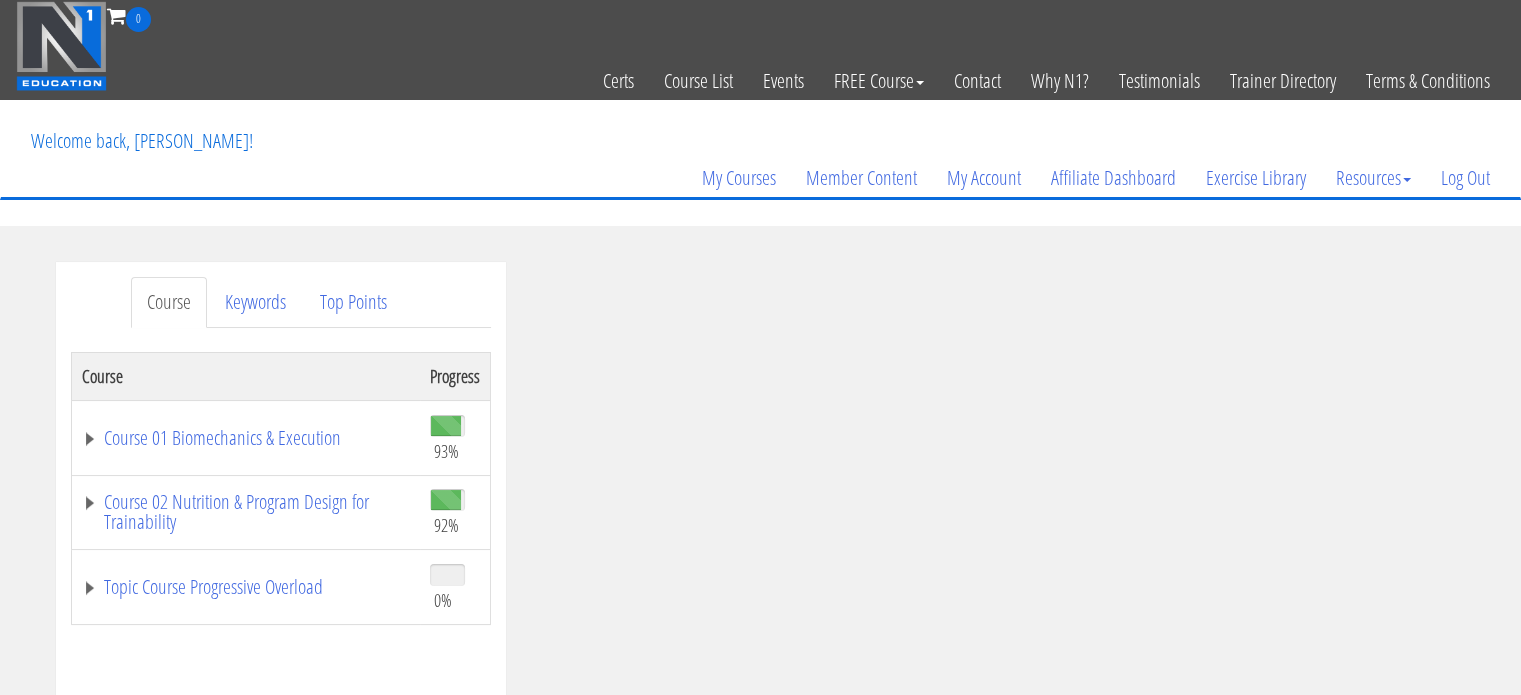scroll, scrollTop: 0, scrollLeft: 0, axis: both 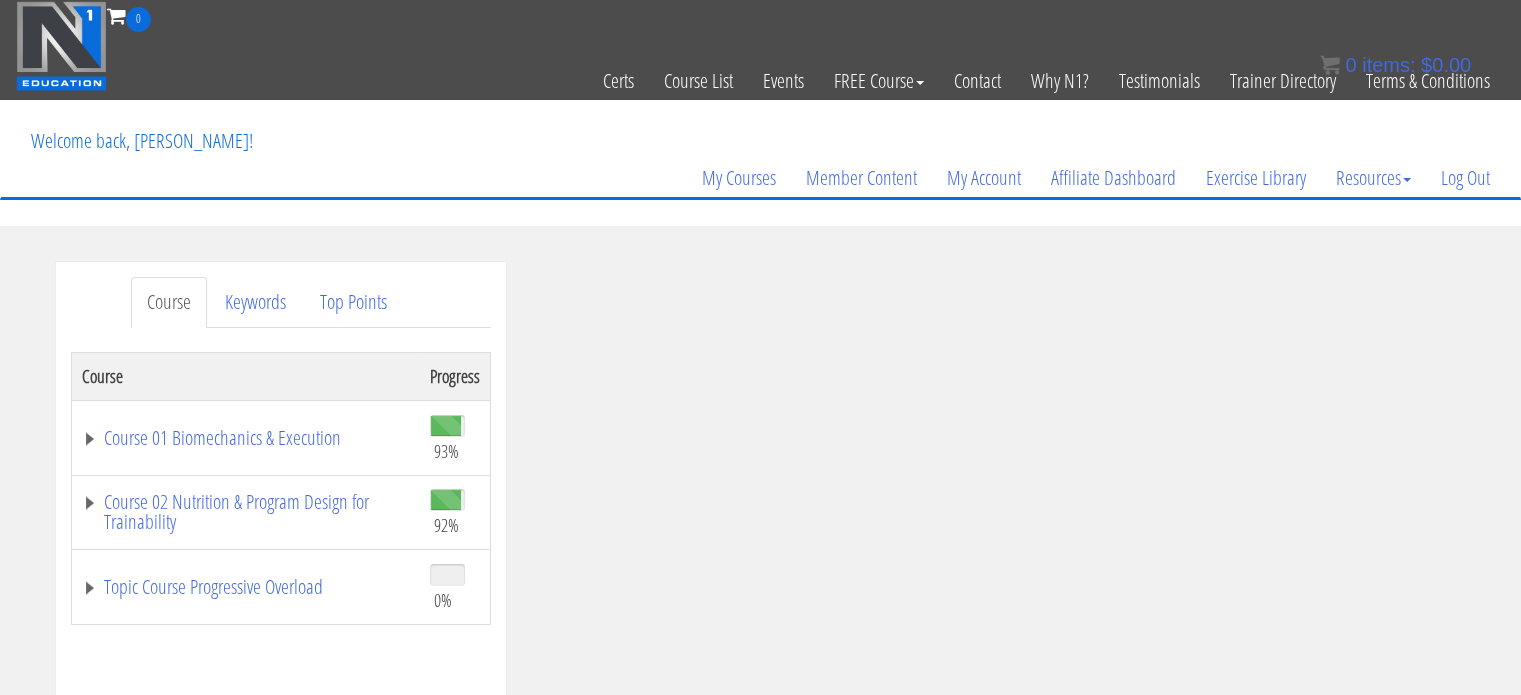 drag, startPoint x: 591, startPoint y: 226, endPoint x: 563, endPoint y: 199, distance: 38.8973 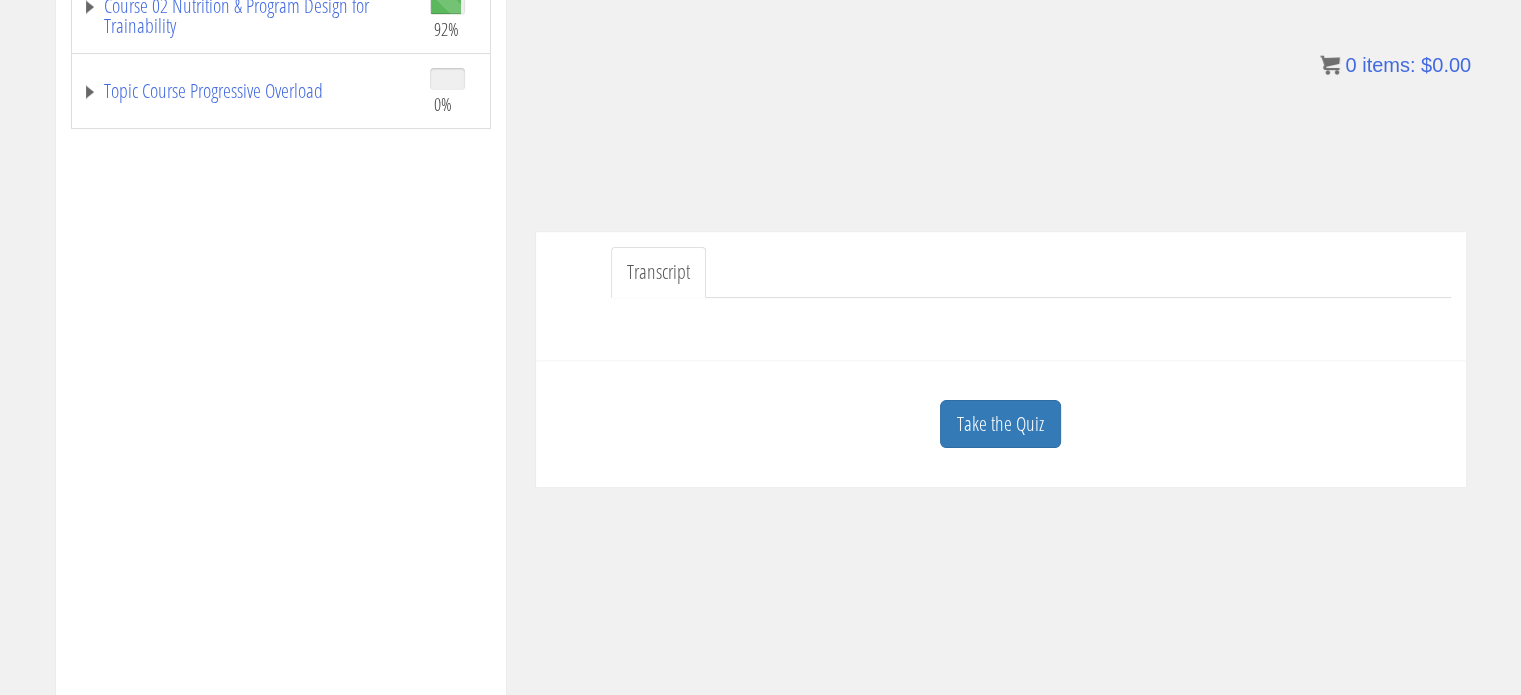scroll, scrollTop: 500, scrollLeft: 0, axis: vertical 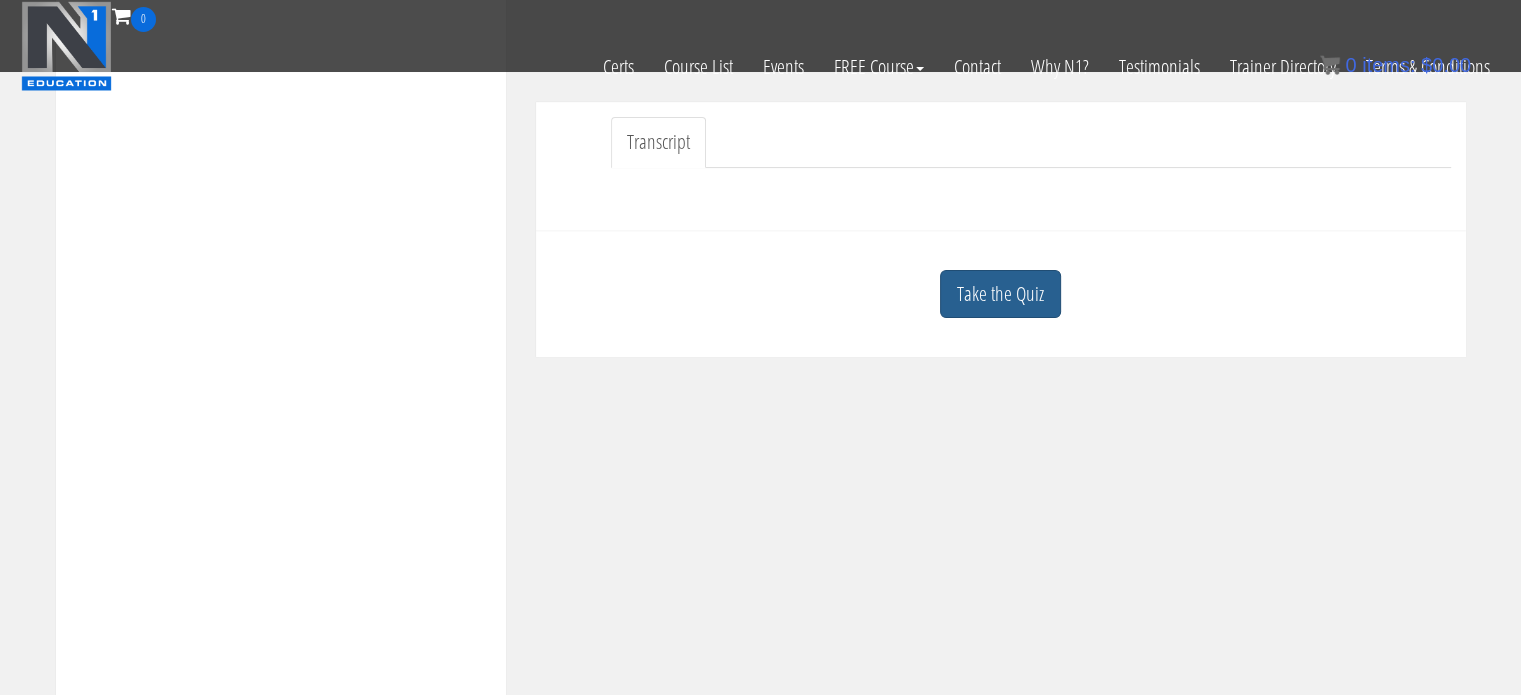 click on "Take the Quiz" at bounding box center (1000, 294) 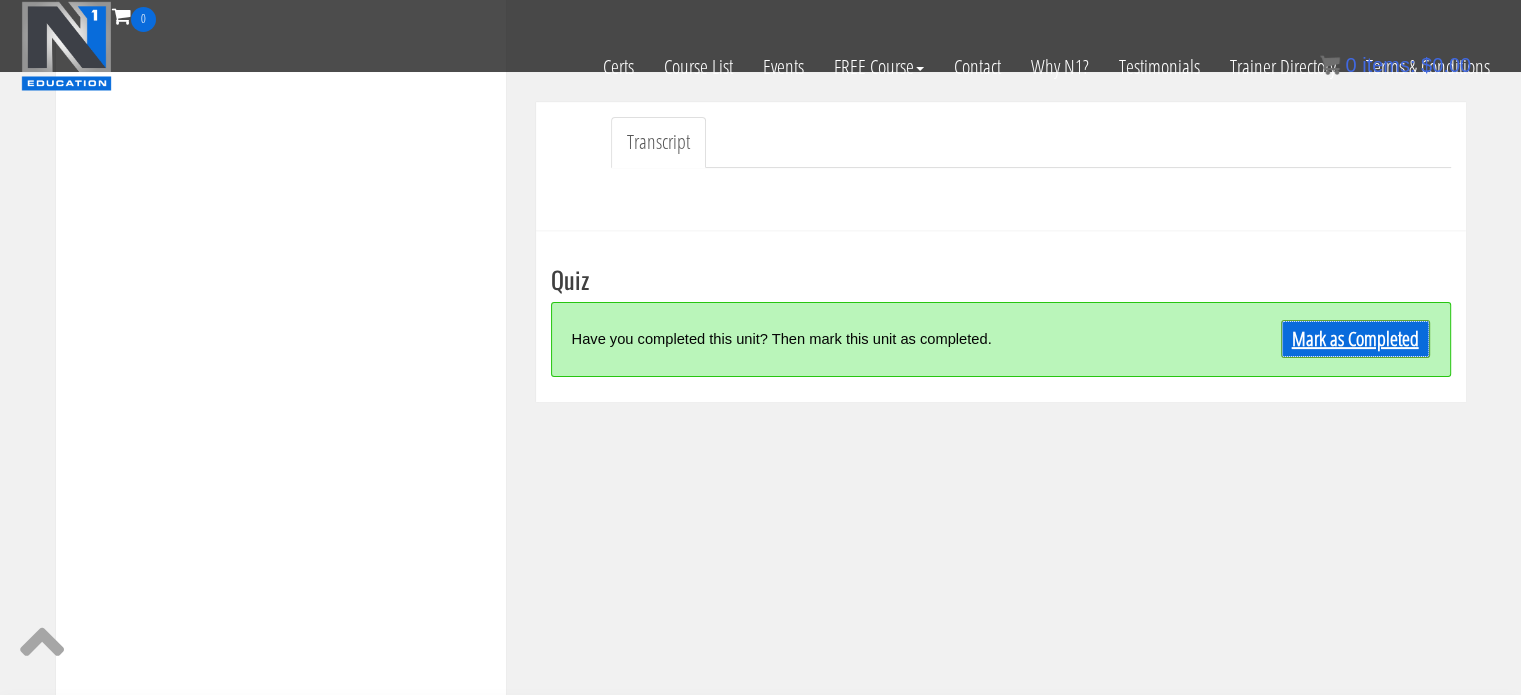 click on "Mark as Completed" at bounding box center [1355, 339] 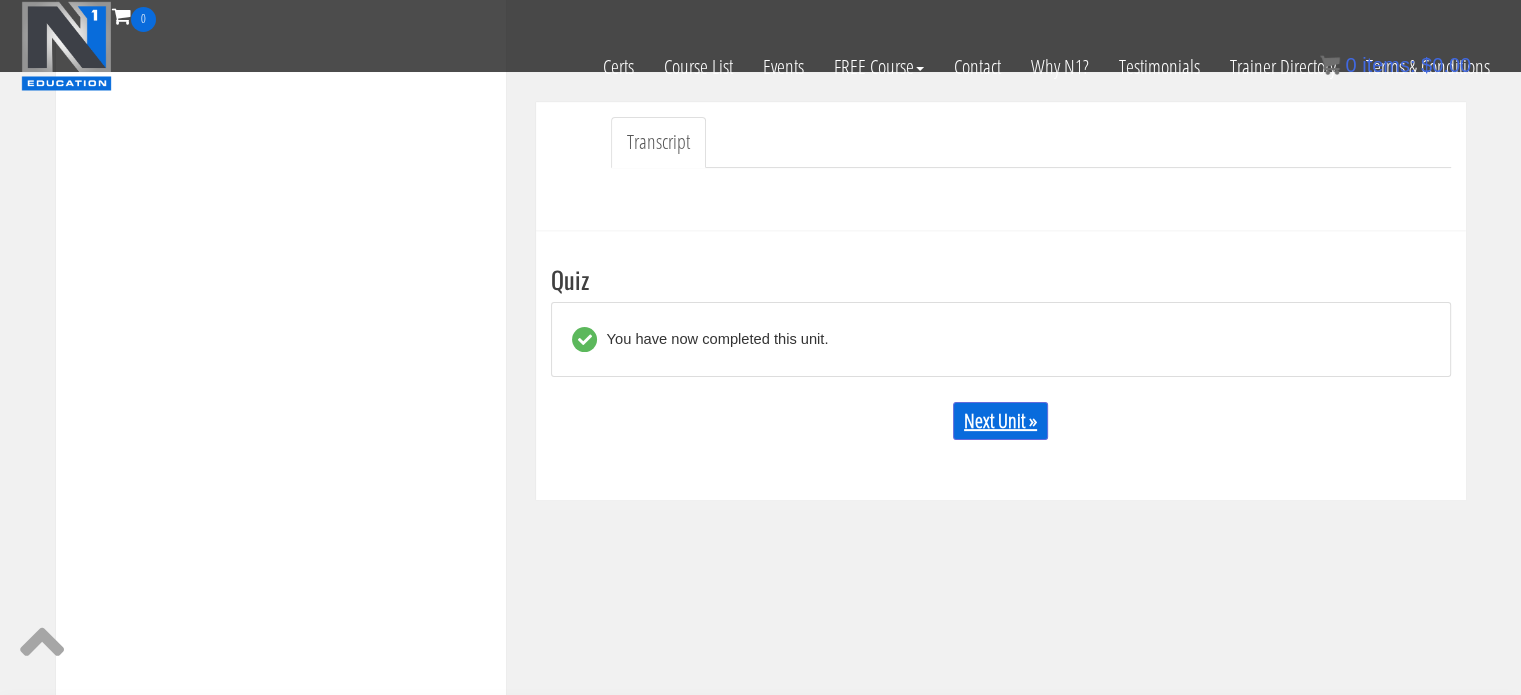 click on "Next Unit »" at bounding box center (1000, 421) 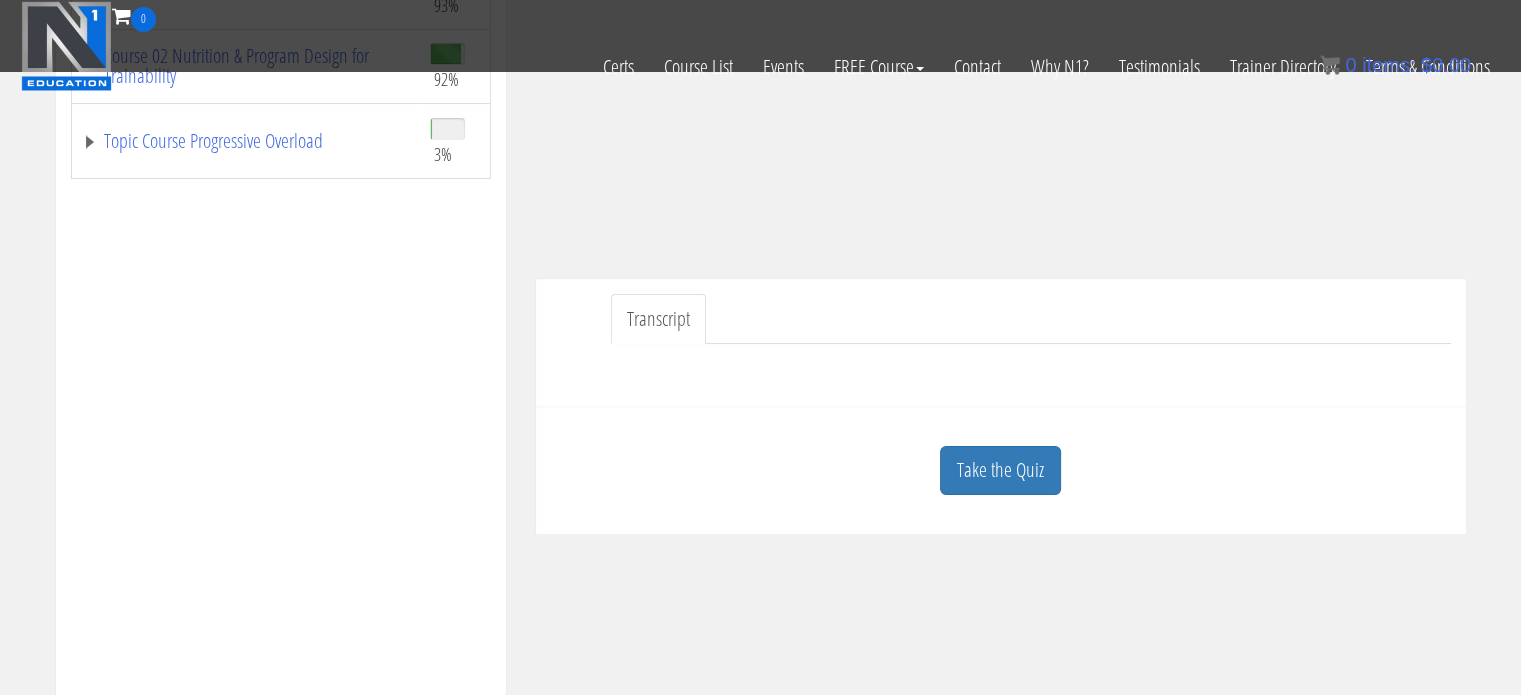 scroll, scrollTop: 500, scrollLeft: 0, axis: vertical 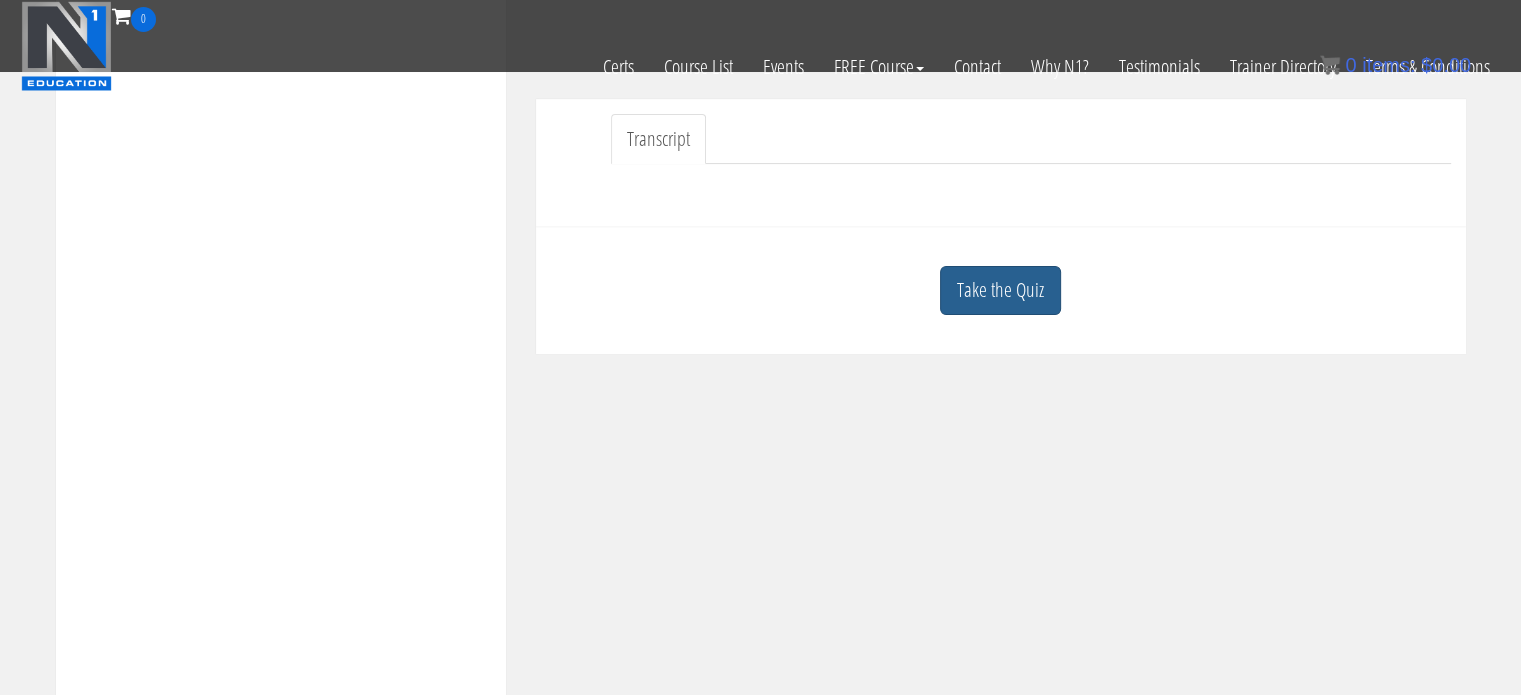 click on "Take the Quiz" at bounding box center [1000, 290] 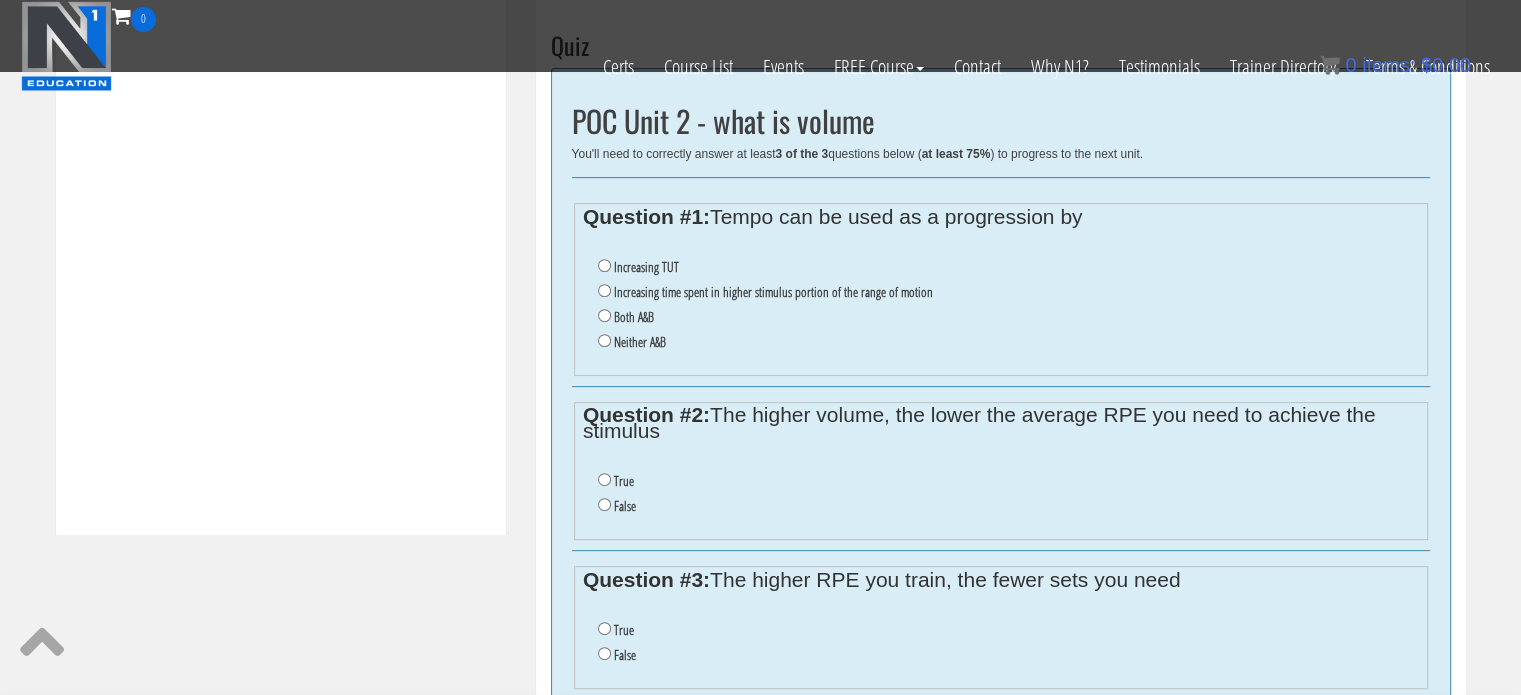 scroll, scrollTop: 800, scrollLeft: 0, axis: vertical 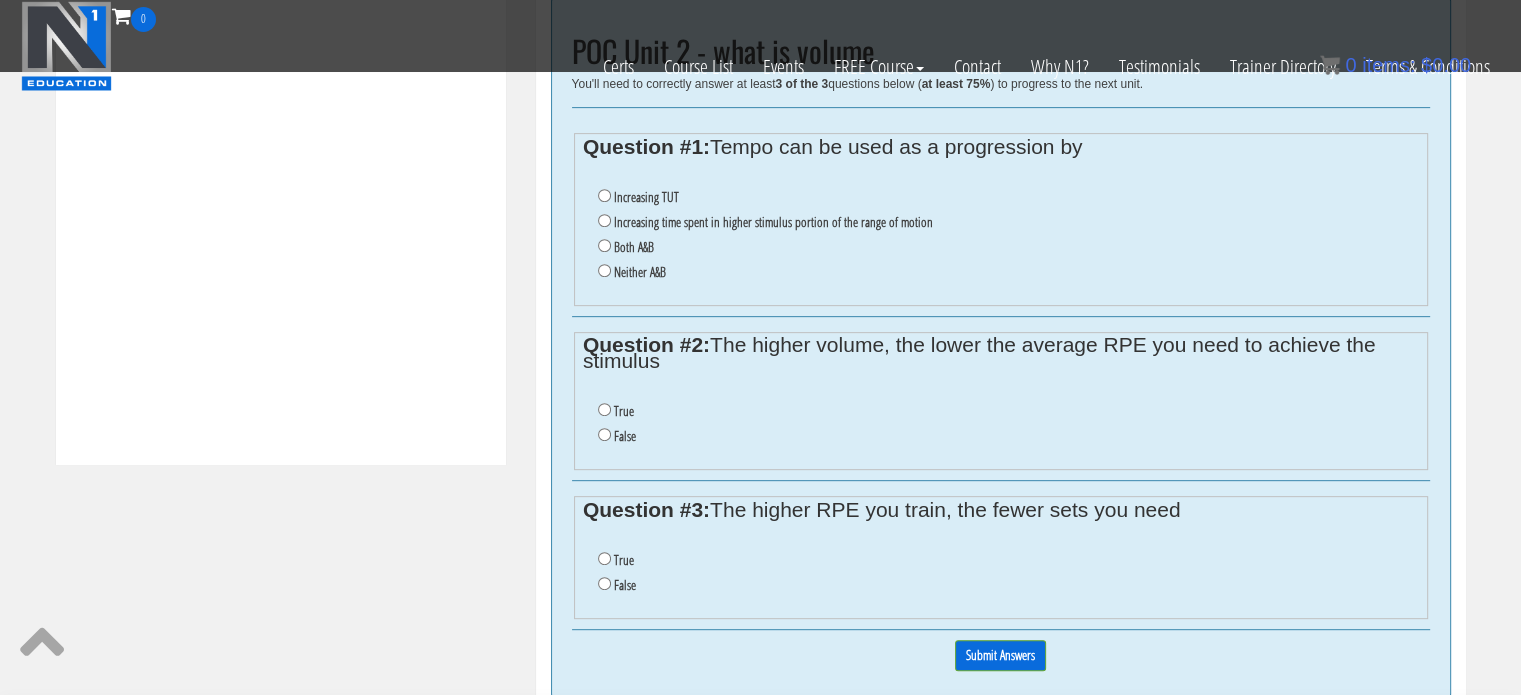 click on "Increasing time spent in higher stimulus portion of the range of motion" at bounding box center [773, 222] 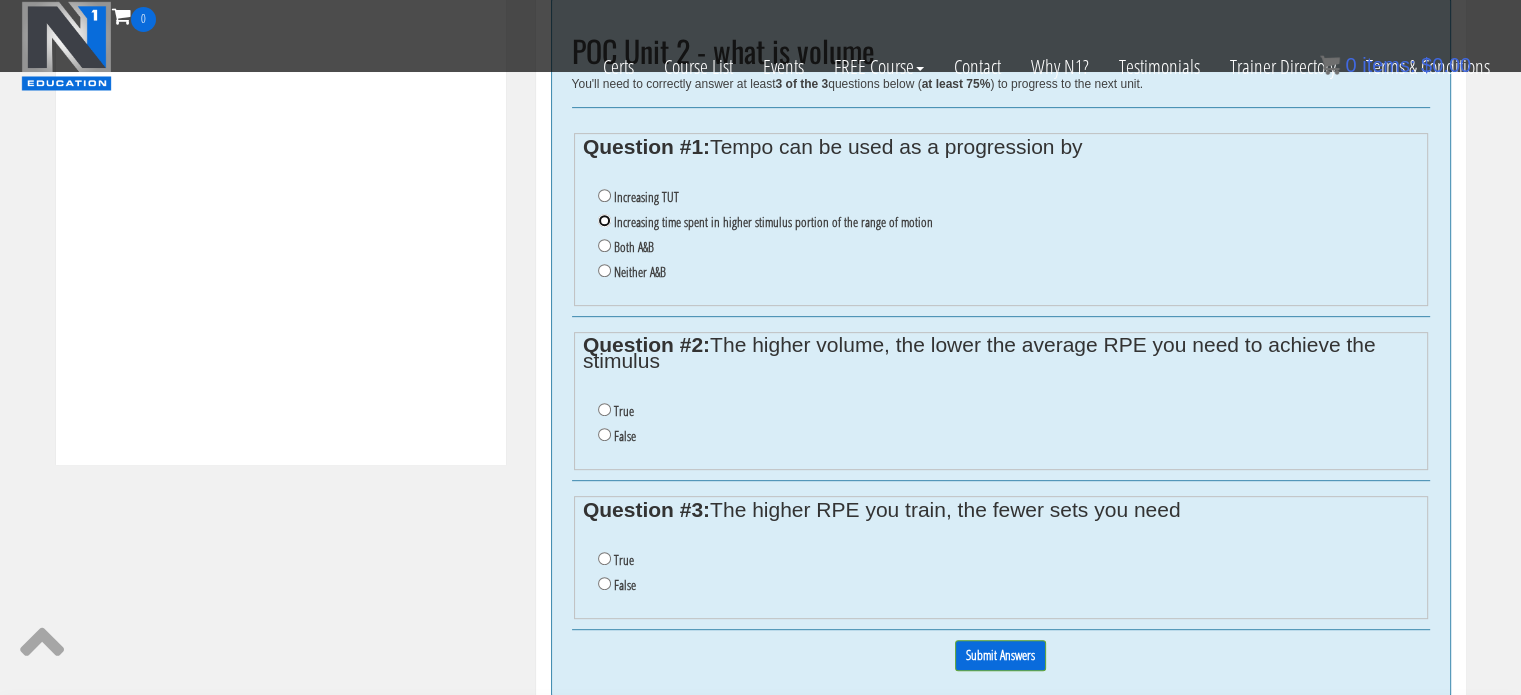 click on "Increasing time spent in higher stimulus portion of the range of motion" at bounding box center [604, 220] 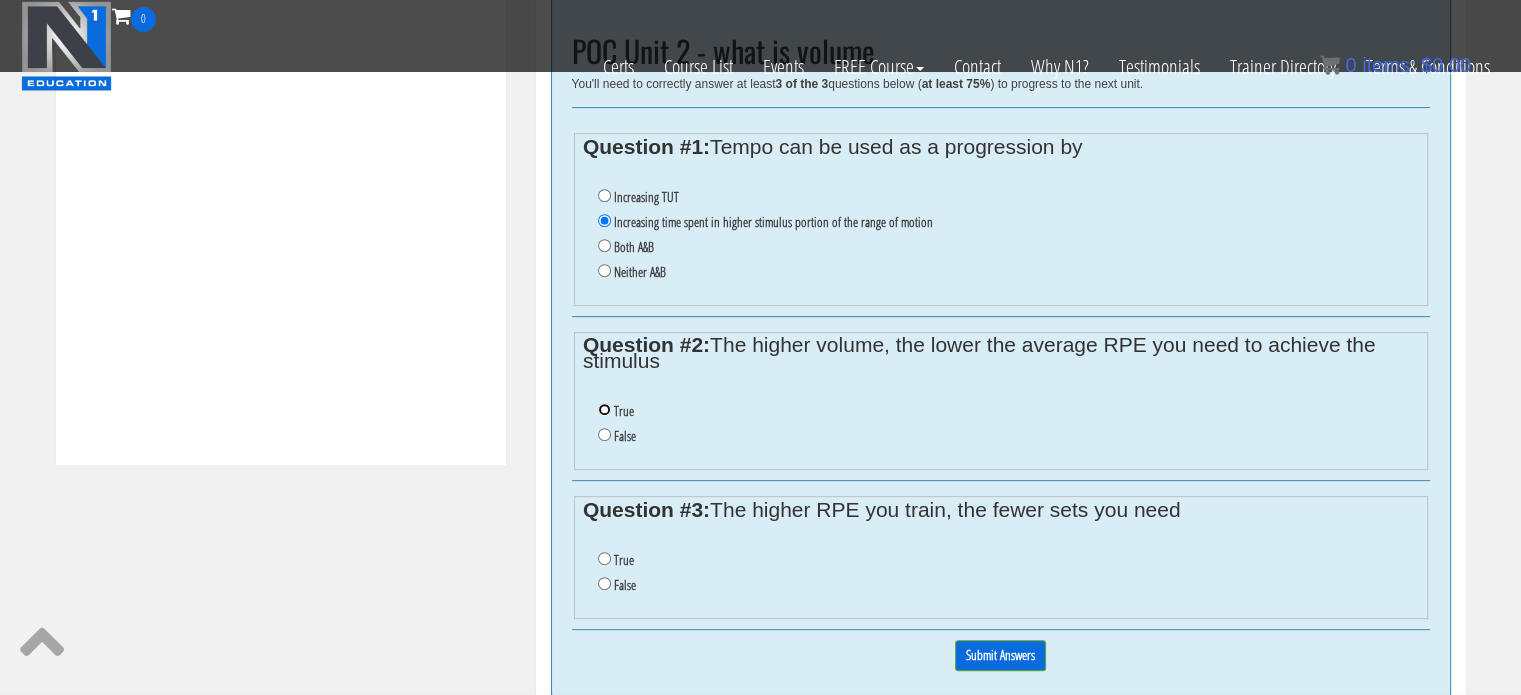click on "True" at bounding box center [604, 409] 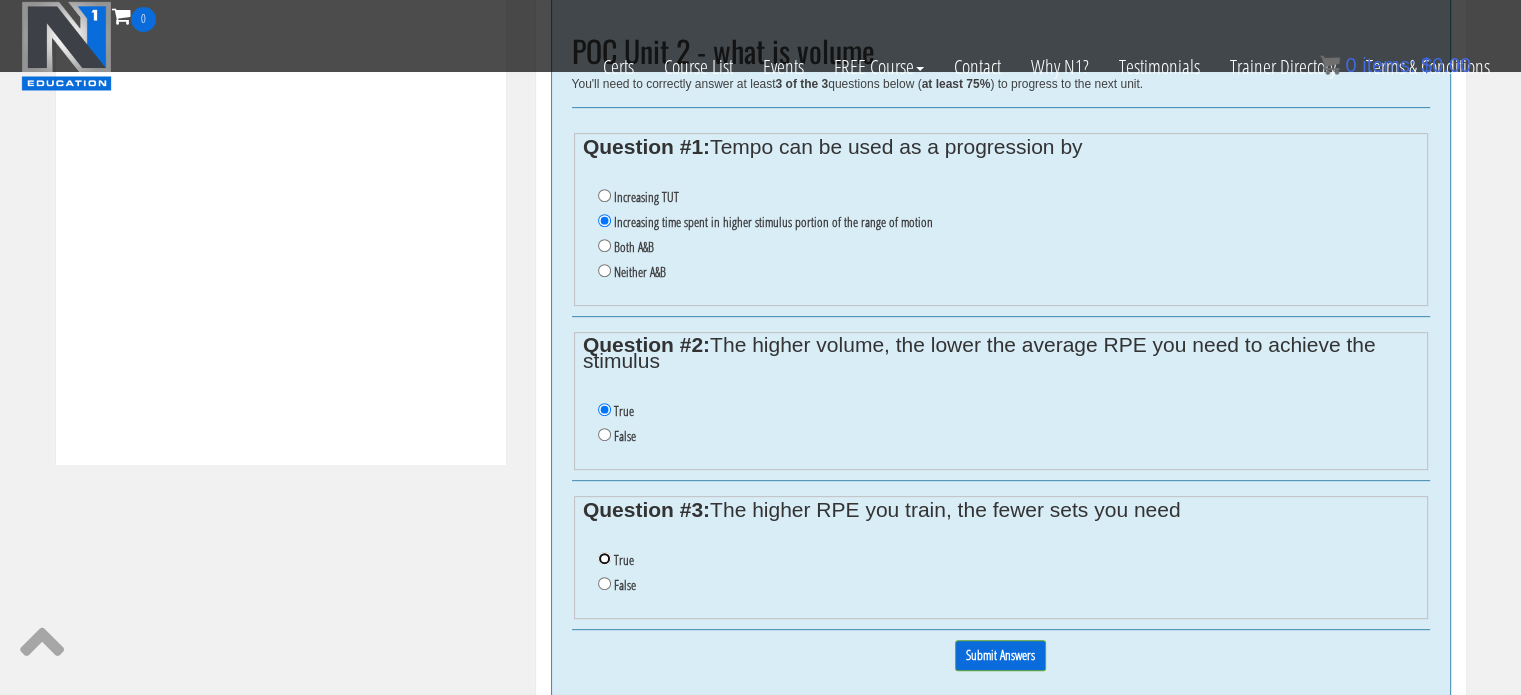click on "True" at bounding box center (604, 558) 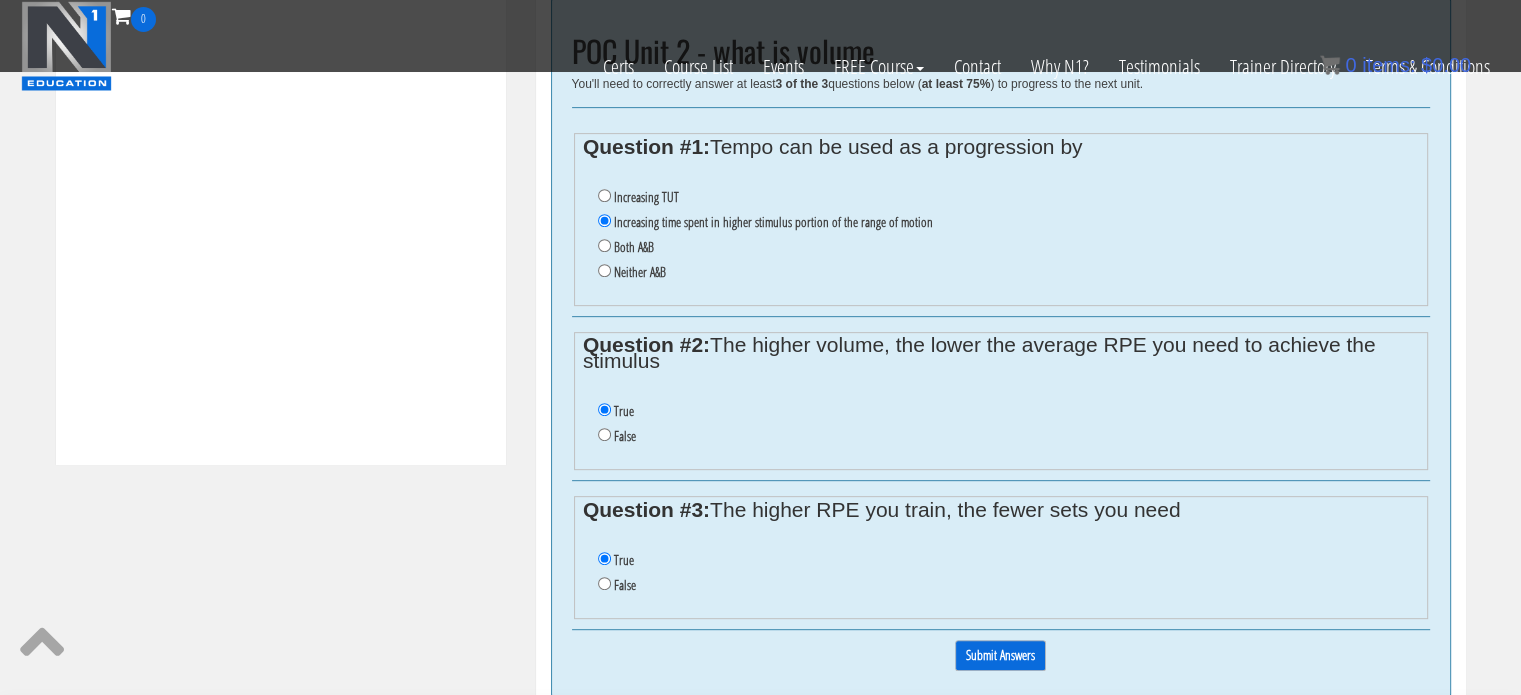 click on "Submit Answers" at bounding box center (1000, 655) 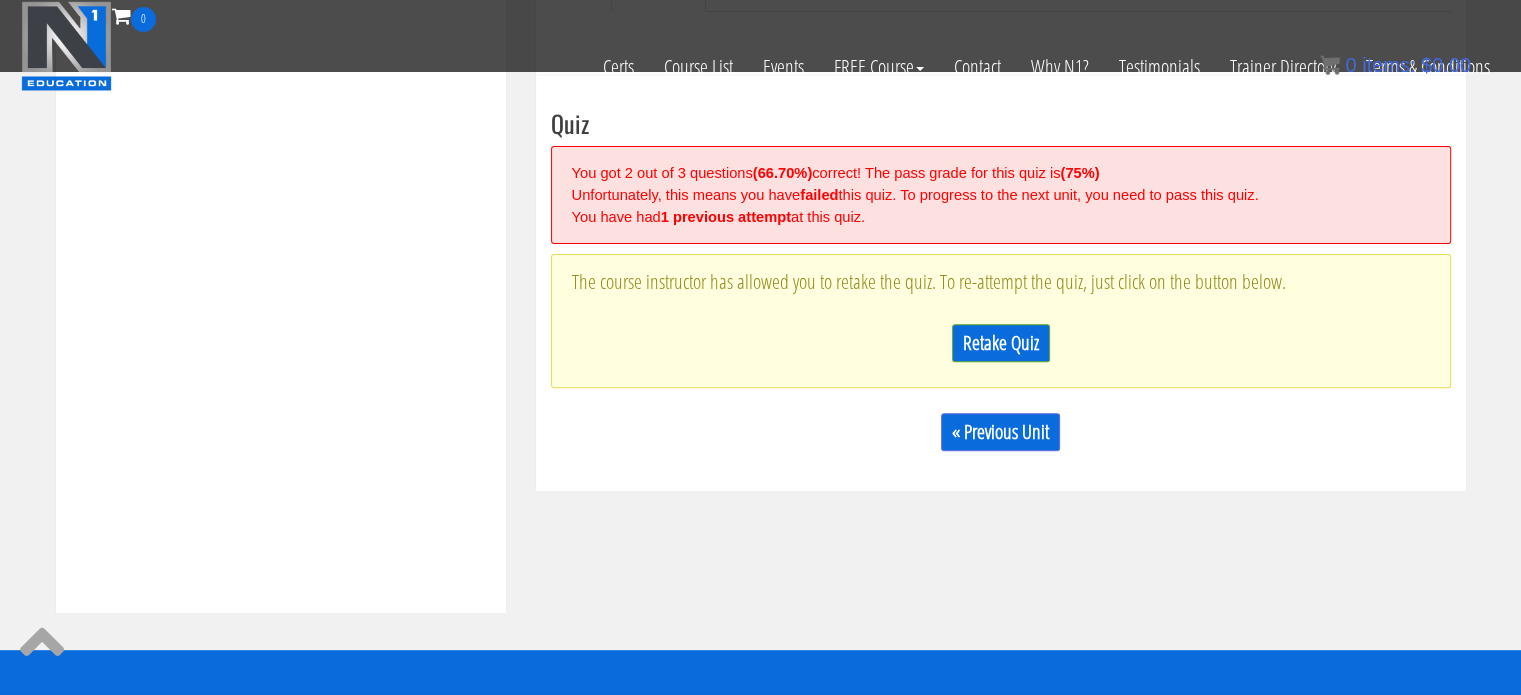 scroll, scrollTop: 597, scrollLeft: 0, axis: vertical 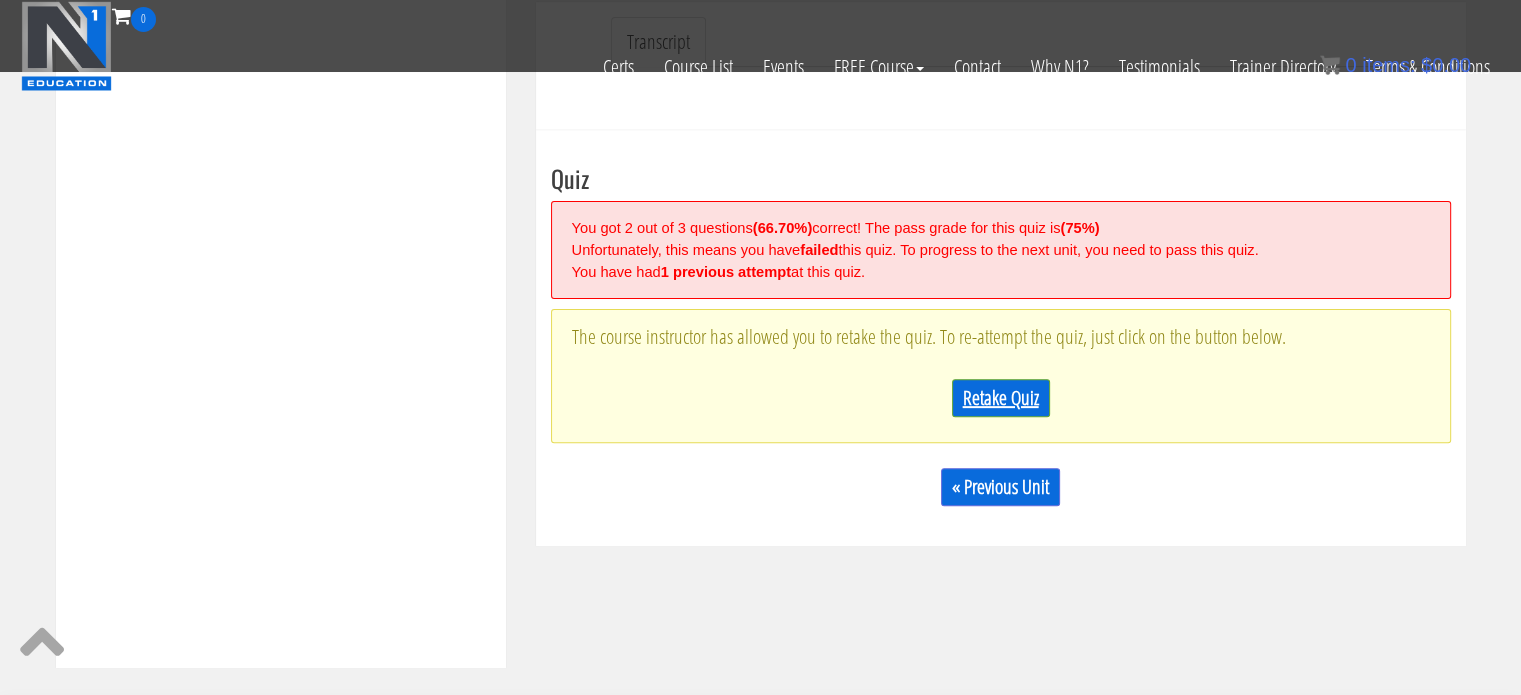 click on "Retake Quiz" at bounding box center (1001, 398) 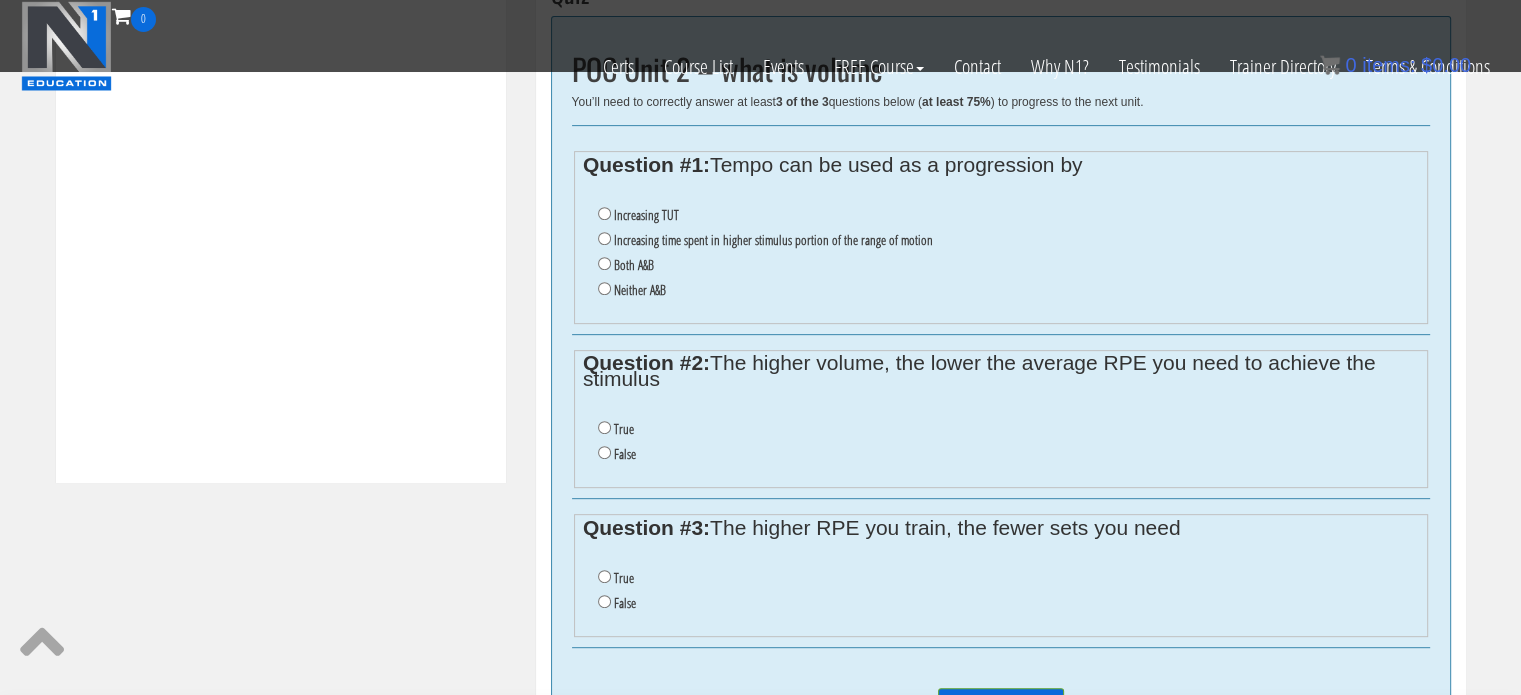 scroll, scrollTop: 797, scrollLeft: 0, axis: vertical 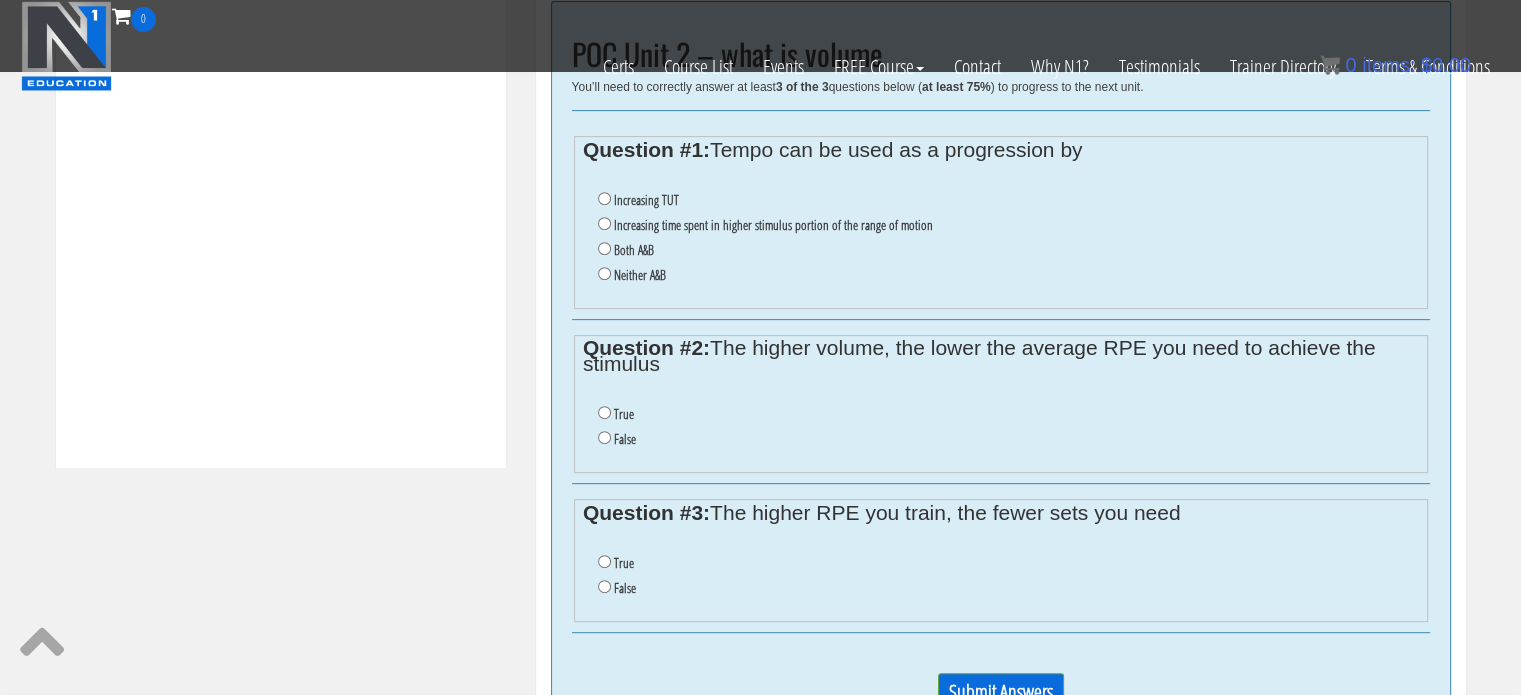 click on "True" at bounding box center [624, 414] 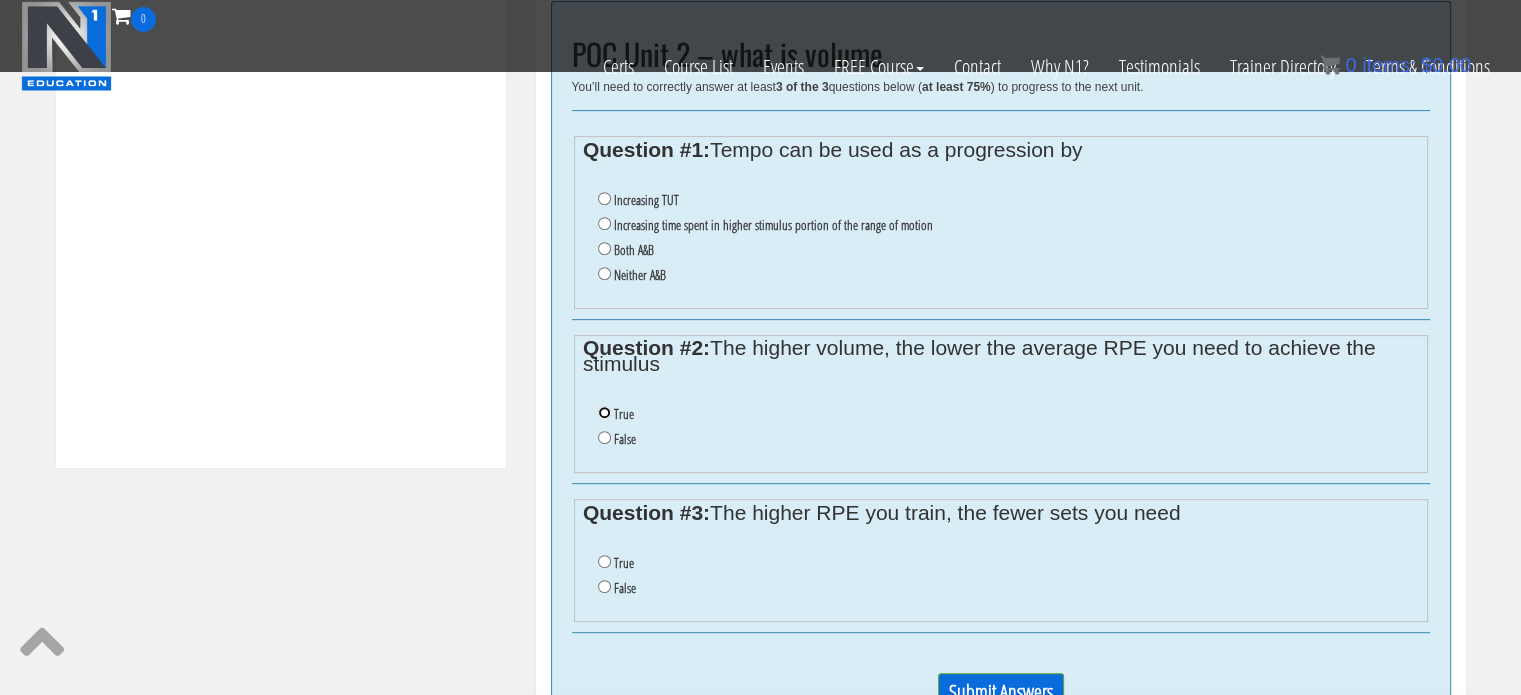 click on "True" at bounding box center [604, 412] 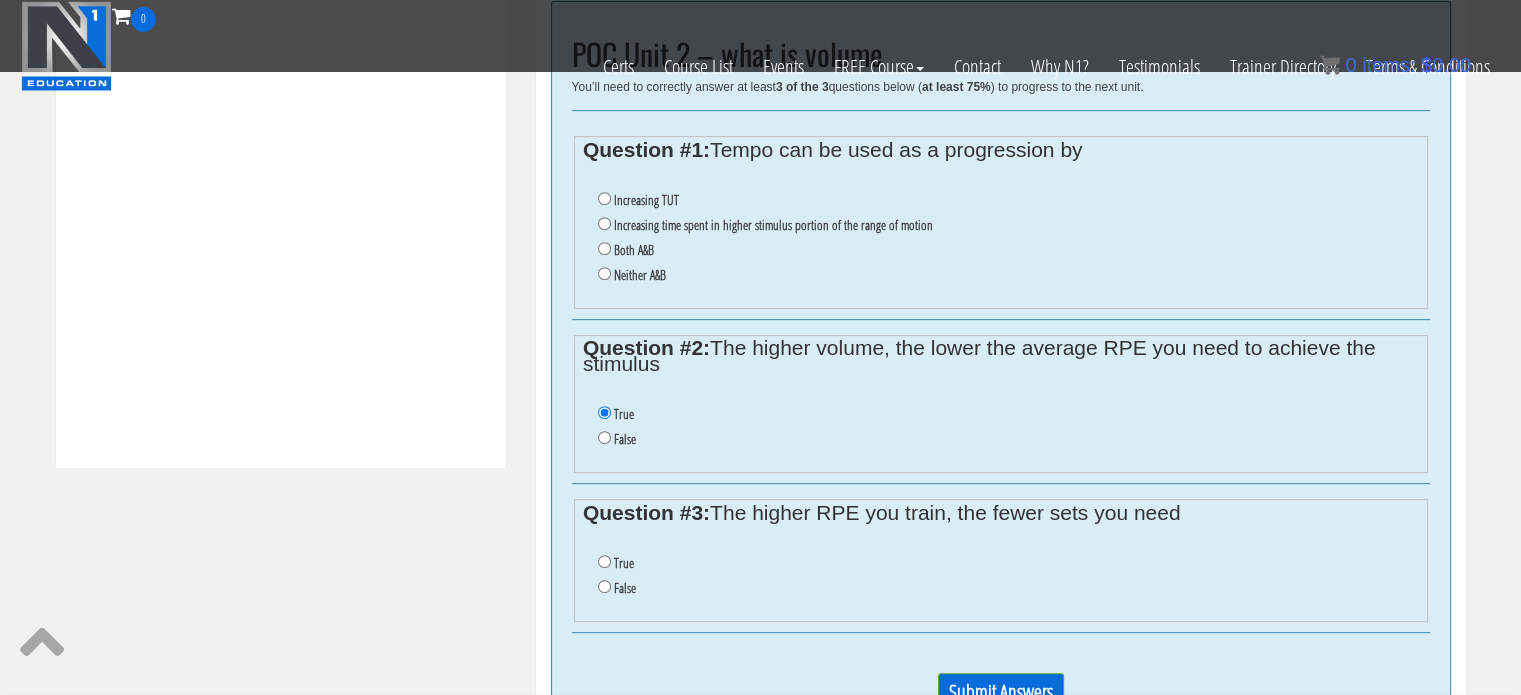 click on "True" at bounding box center (1008, 563) 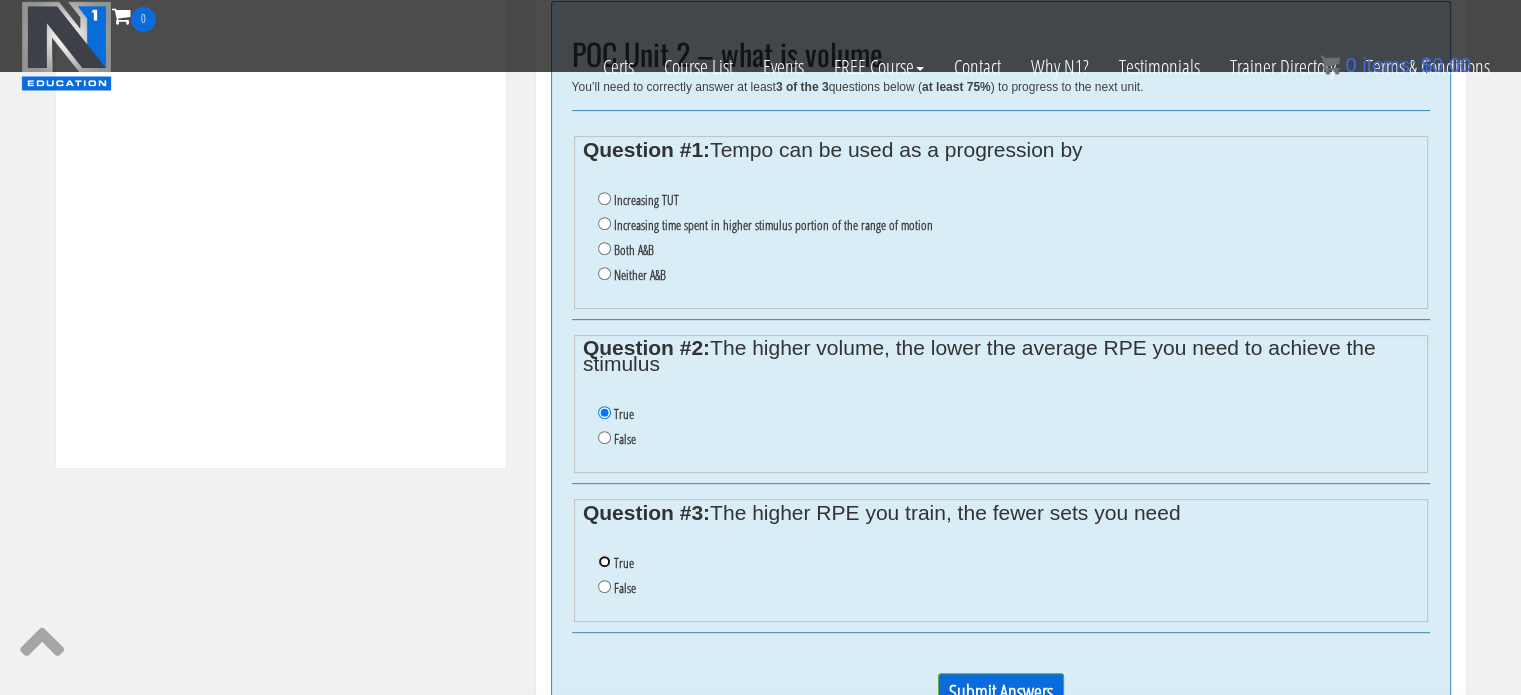 click on "True" at bounding box center (604, 561) 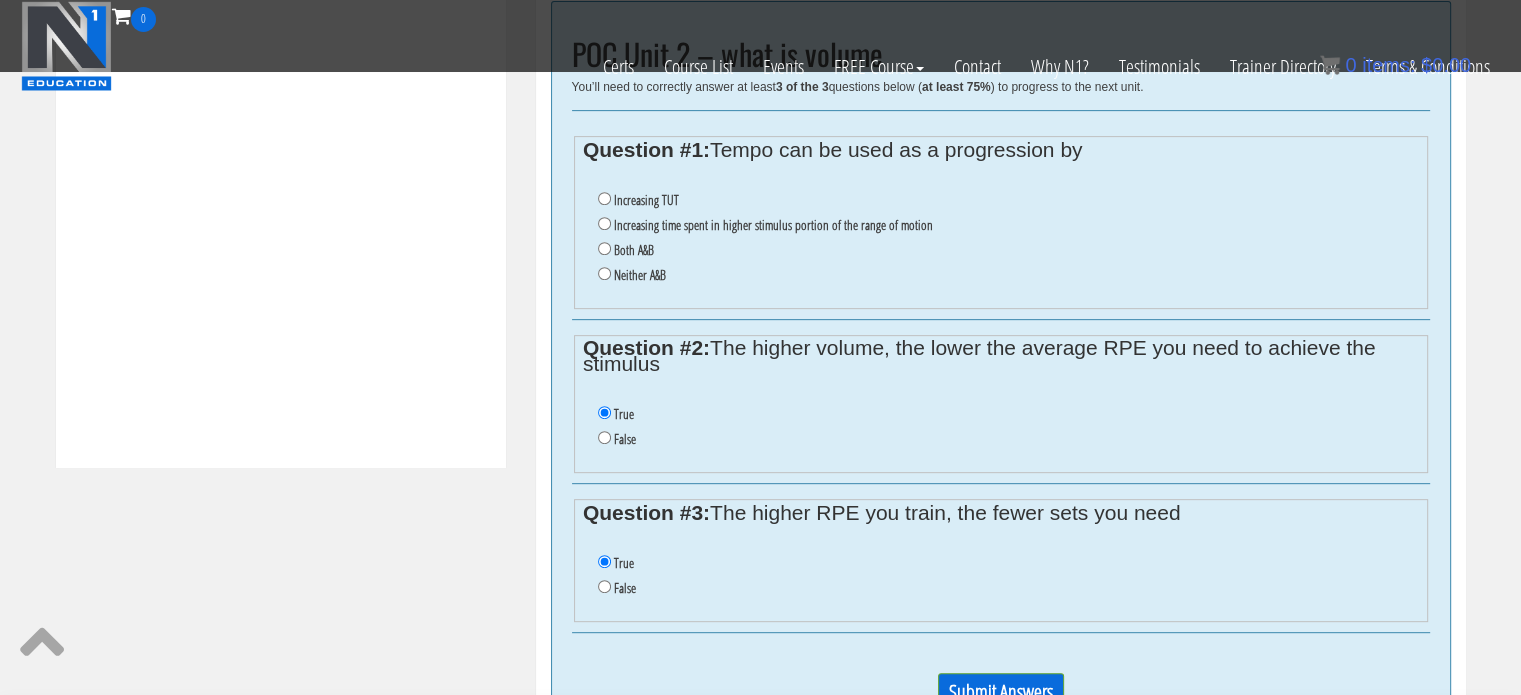 click on "Both A&B" at bounding box center (634, 250) 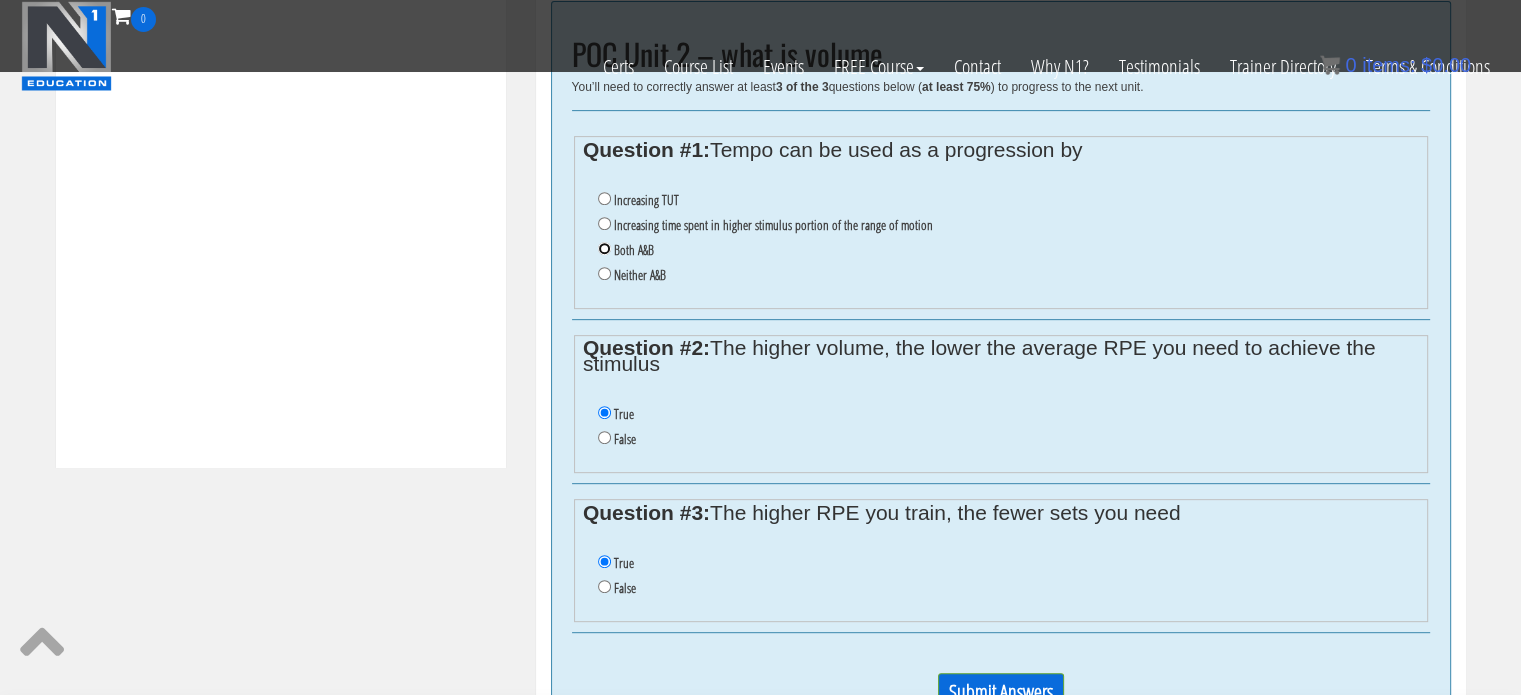 click on "Both A&B" at bounding box center [604, 248] 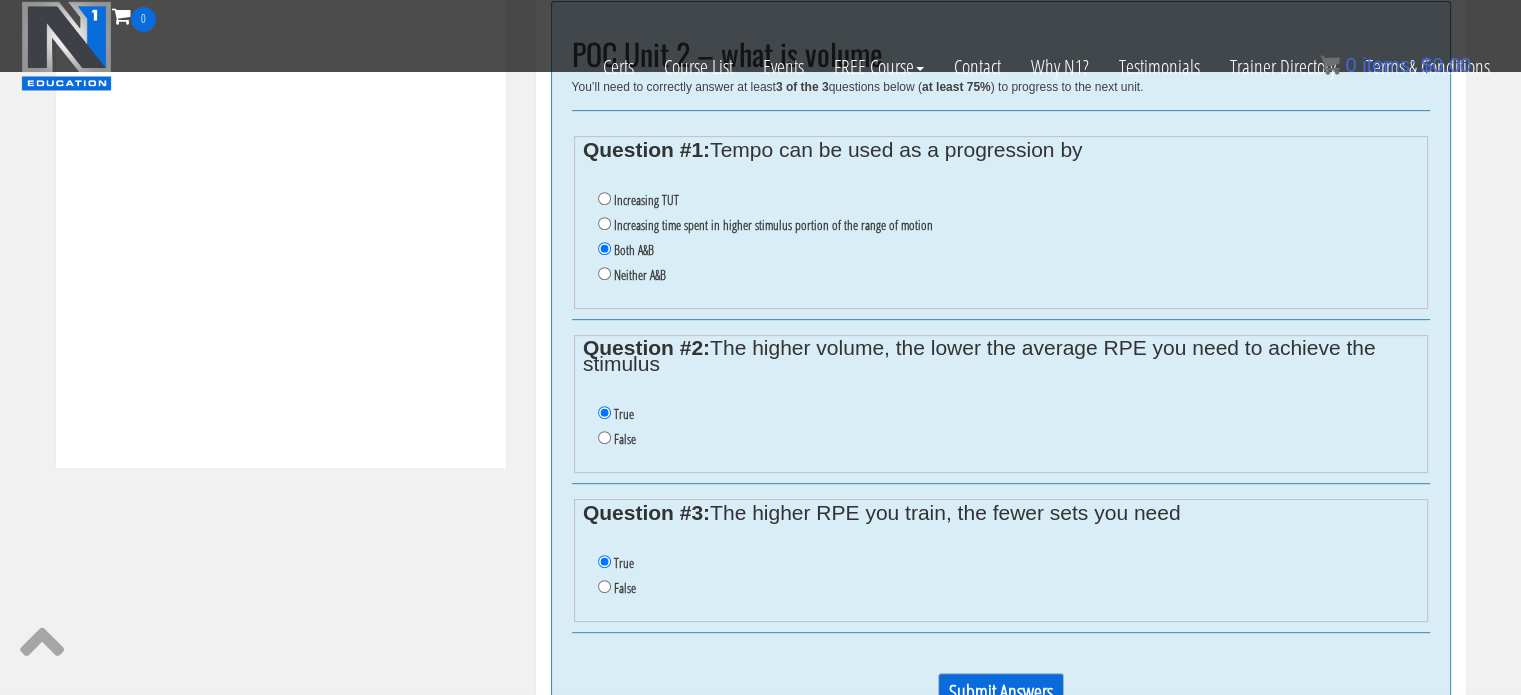 click on "Submit Answers" at bounding box center [1001, 692] 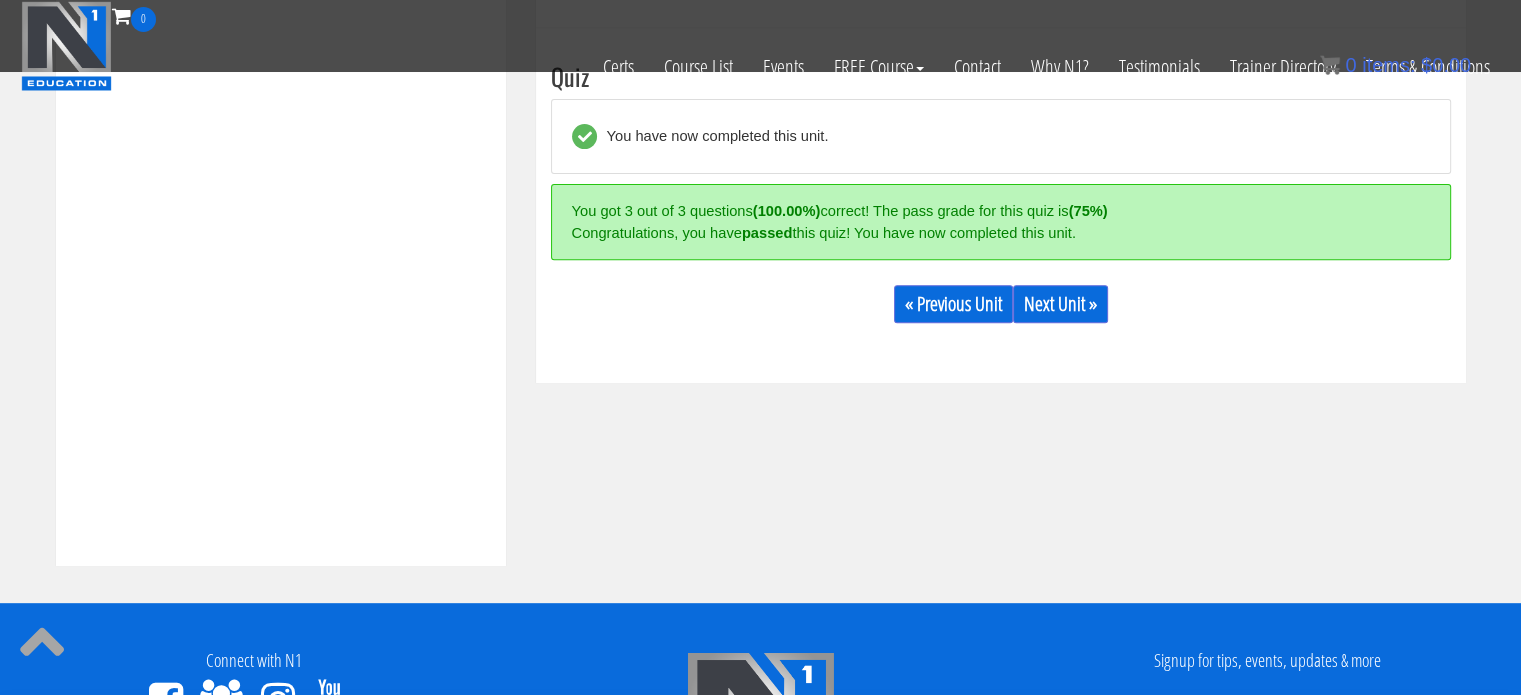 scroll, scrollTop: 697, scrollLeft: 0, axis: vertical 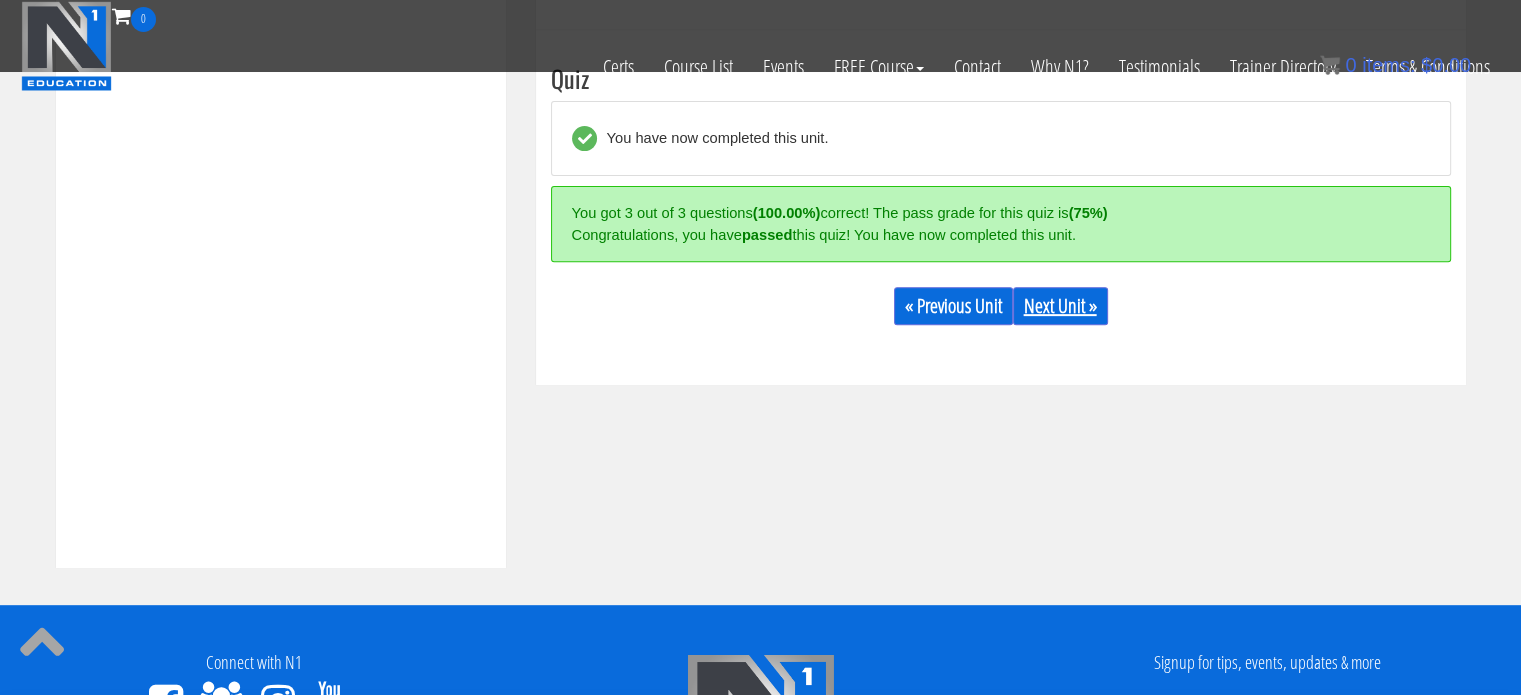 click on "Next Unit »" at bounding box center [1060, 306] 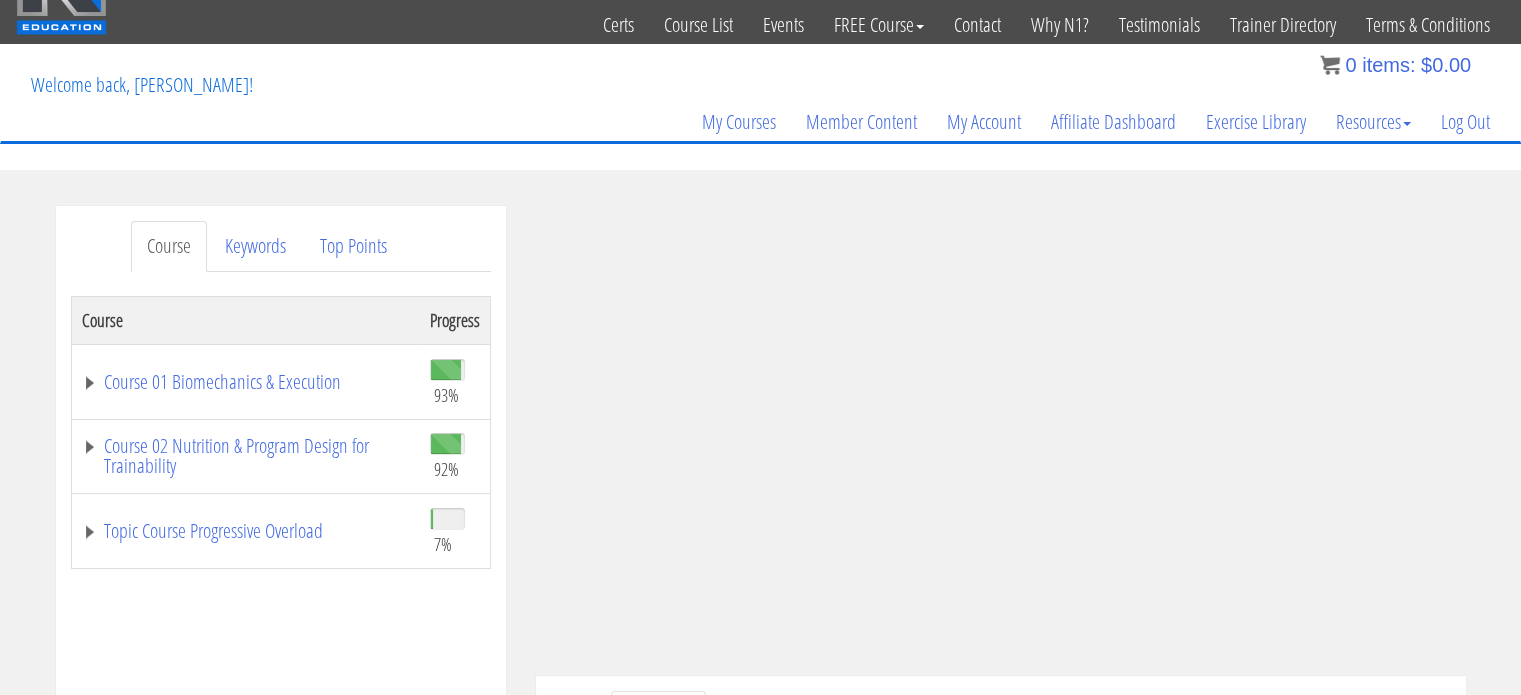 scroll, scrollTop: 200, scrollLeft: 0, axis: vertical 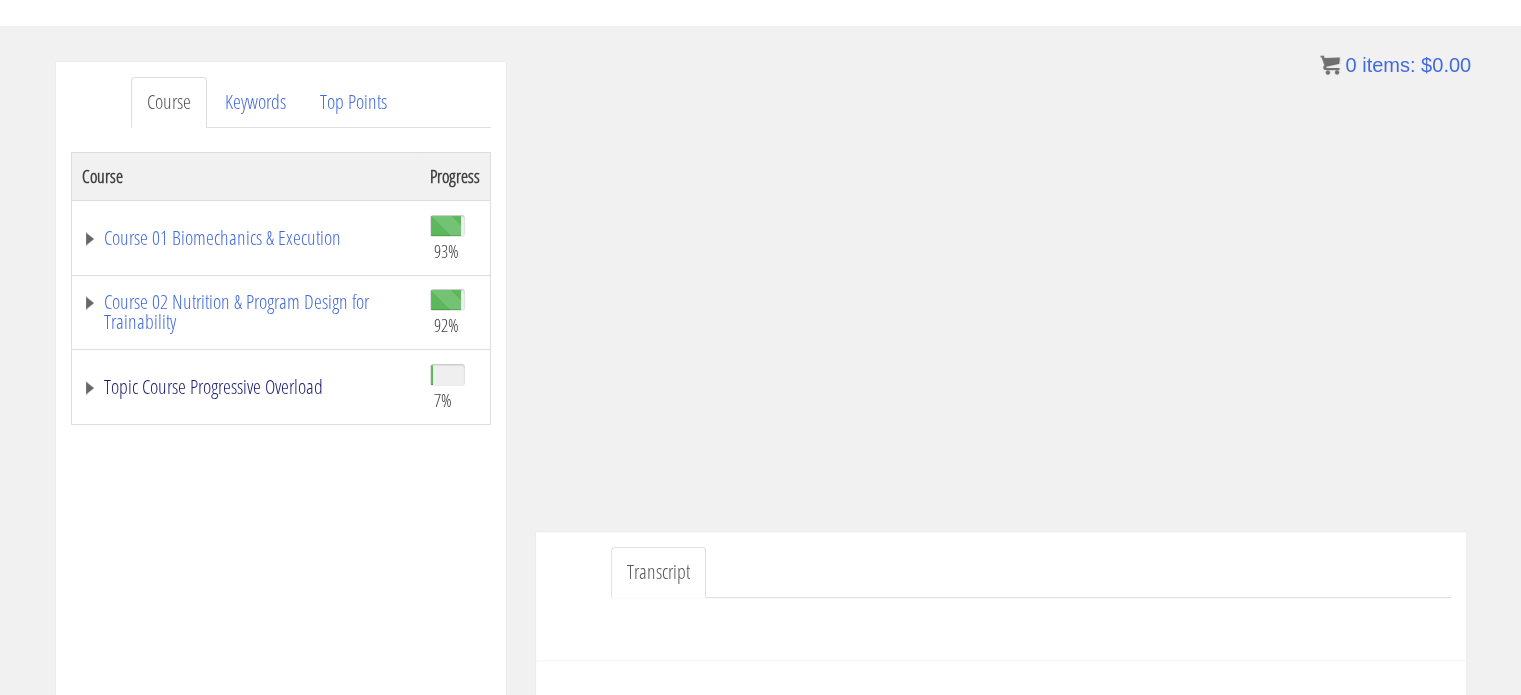 click on "Topic Course Progressive Overload" at bounding box center (246, 387) 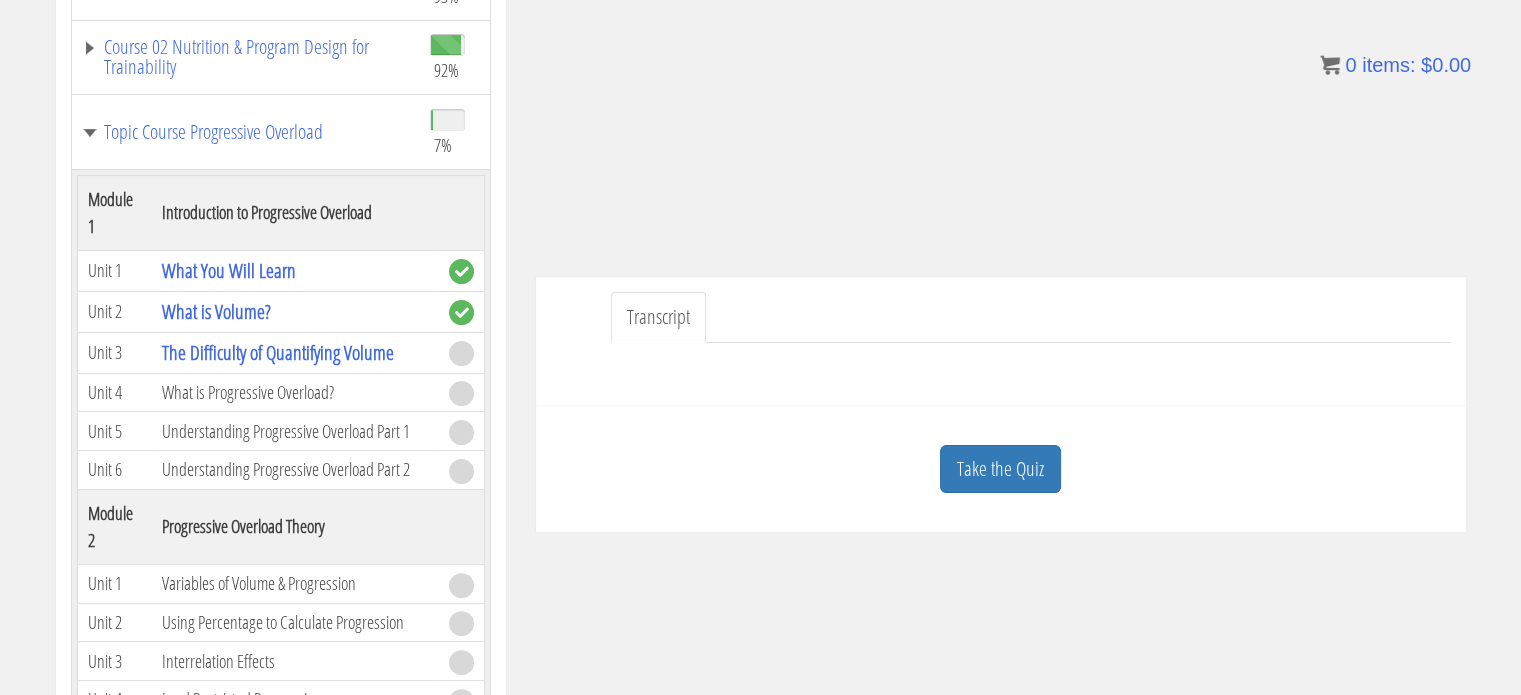 scroll, scrollTop: 600, scrollLeft: 0, axis: vertical 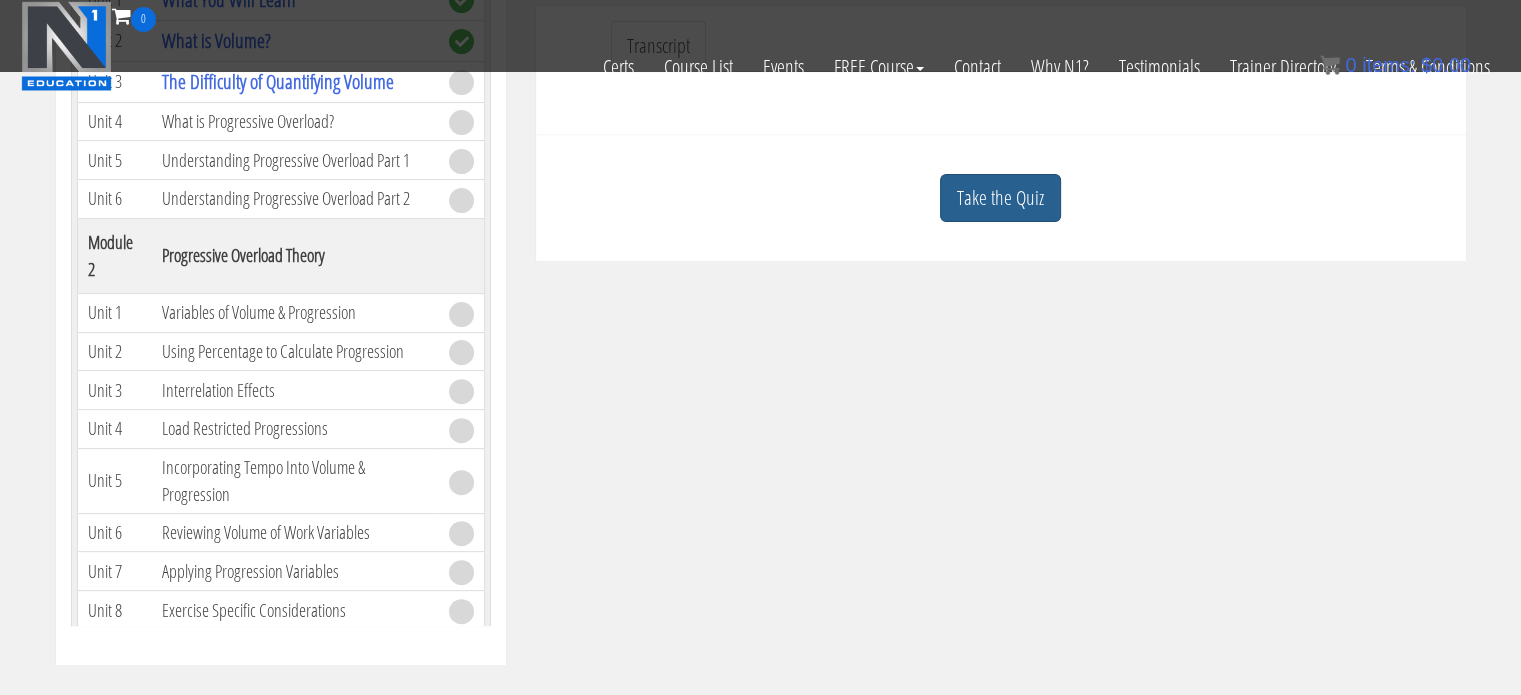 click on "Take the Quiz" at bounding box center (1000, 198) 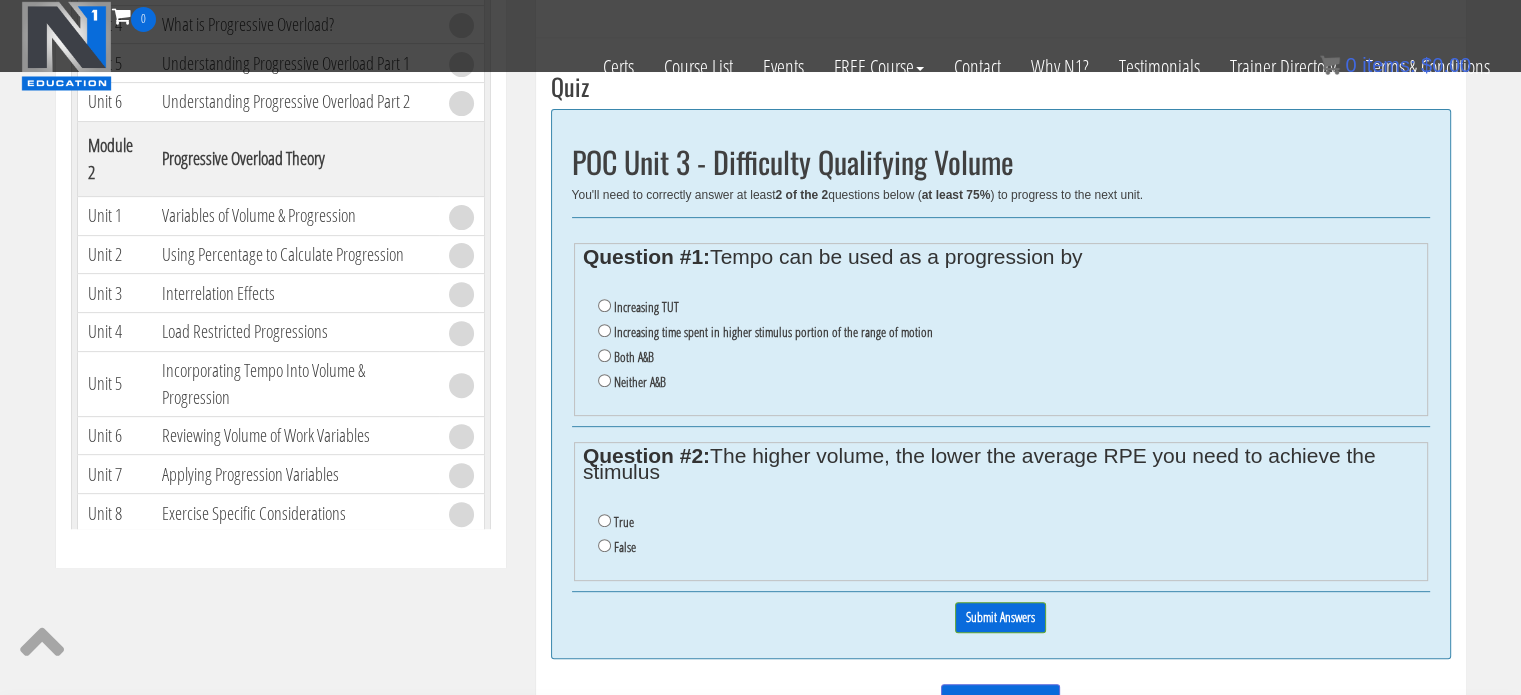 scroll, scrollTop: 700, scrollLeft: 0, axis: vertical 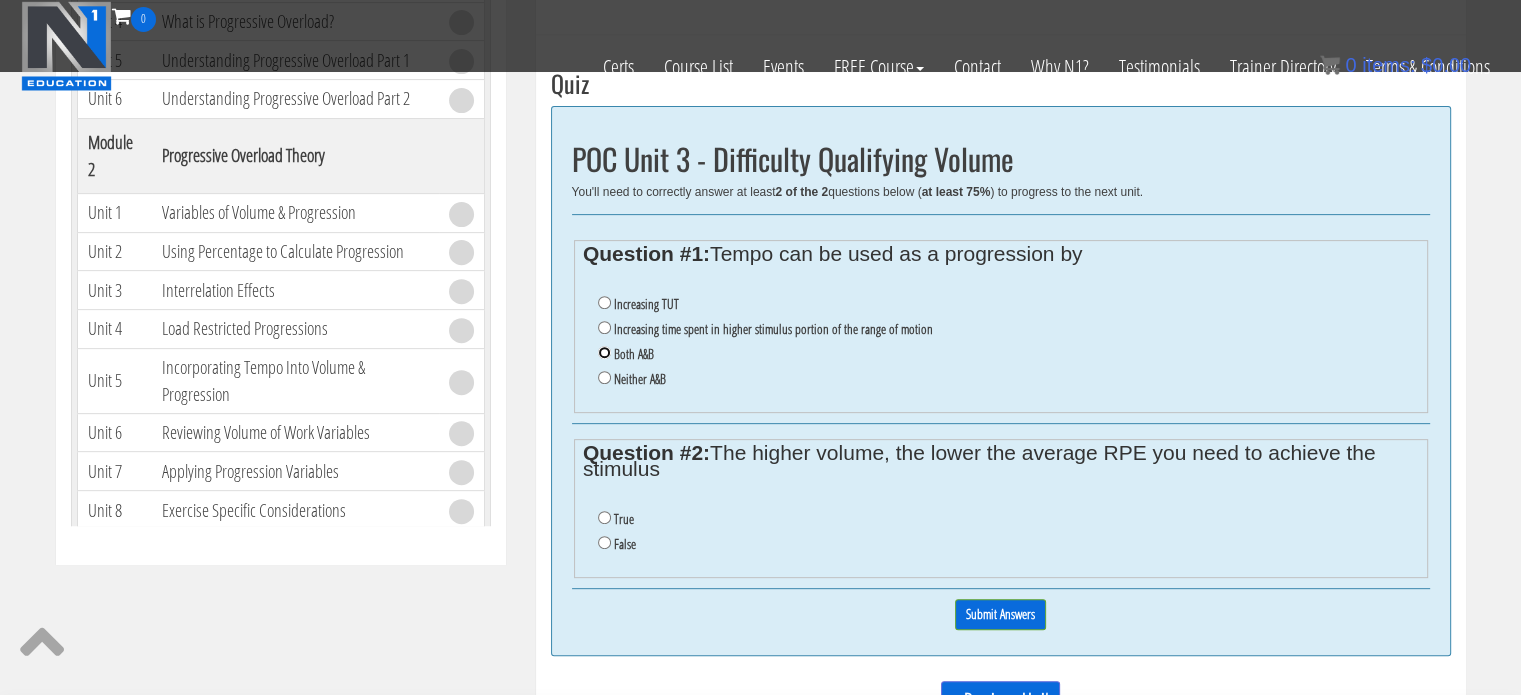 click on "Both A&B" at bounding box center (604, 352) 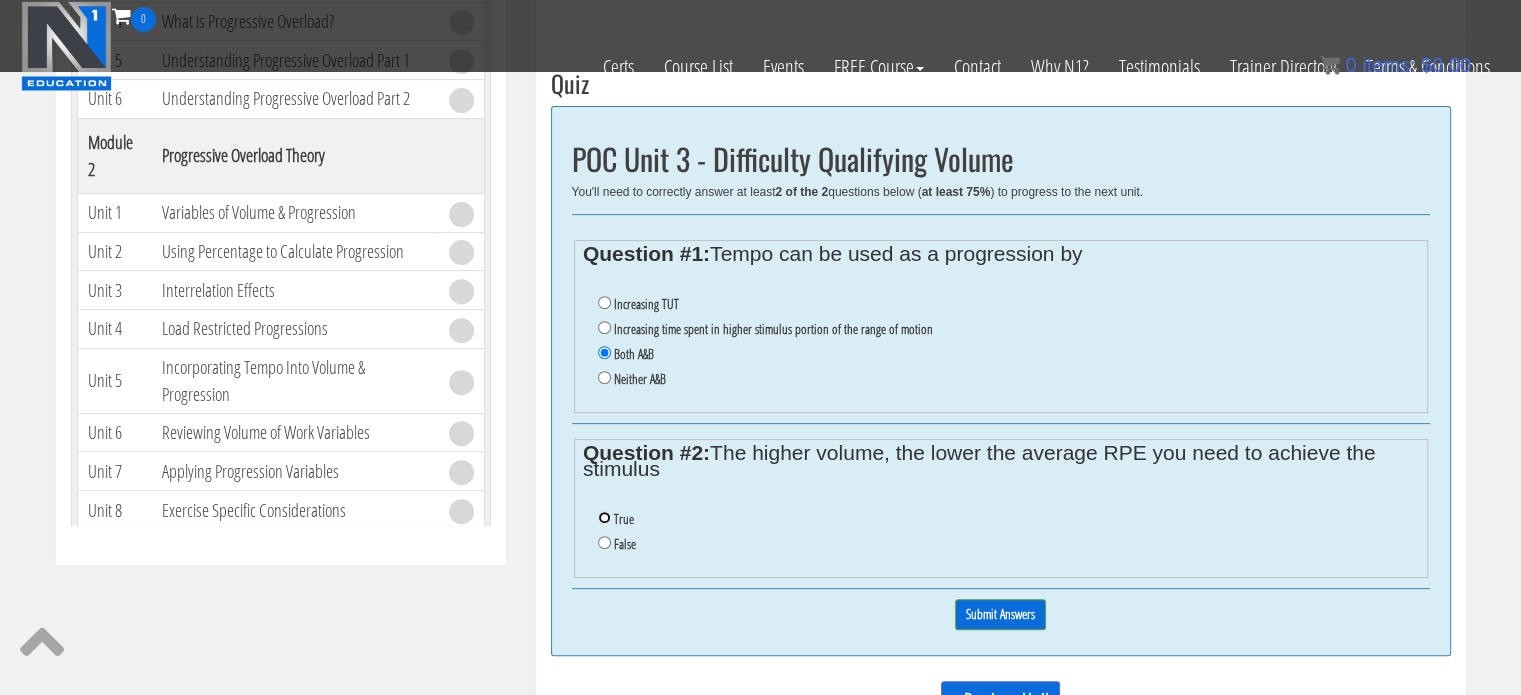 click on "True" at bounding box center [604, 517] 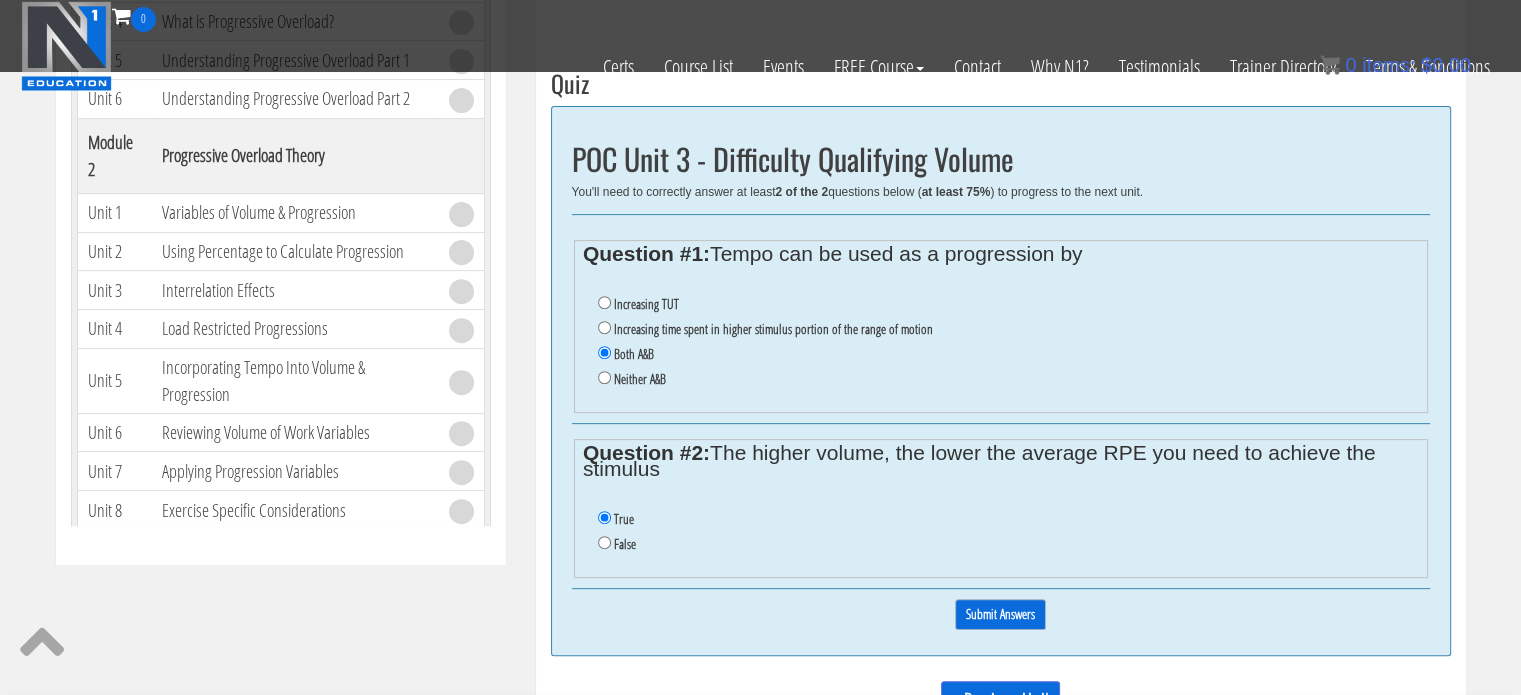 click on "Submit Answers" at bounding box center (1000, 614) 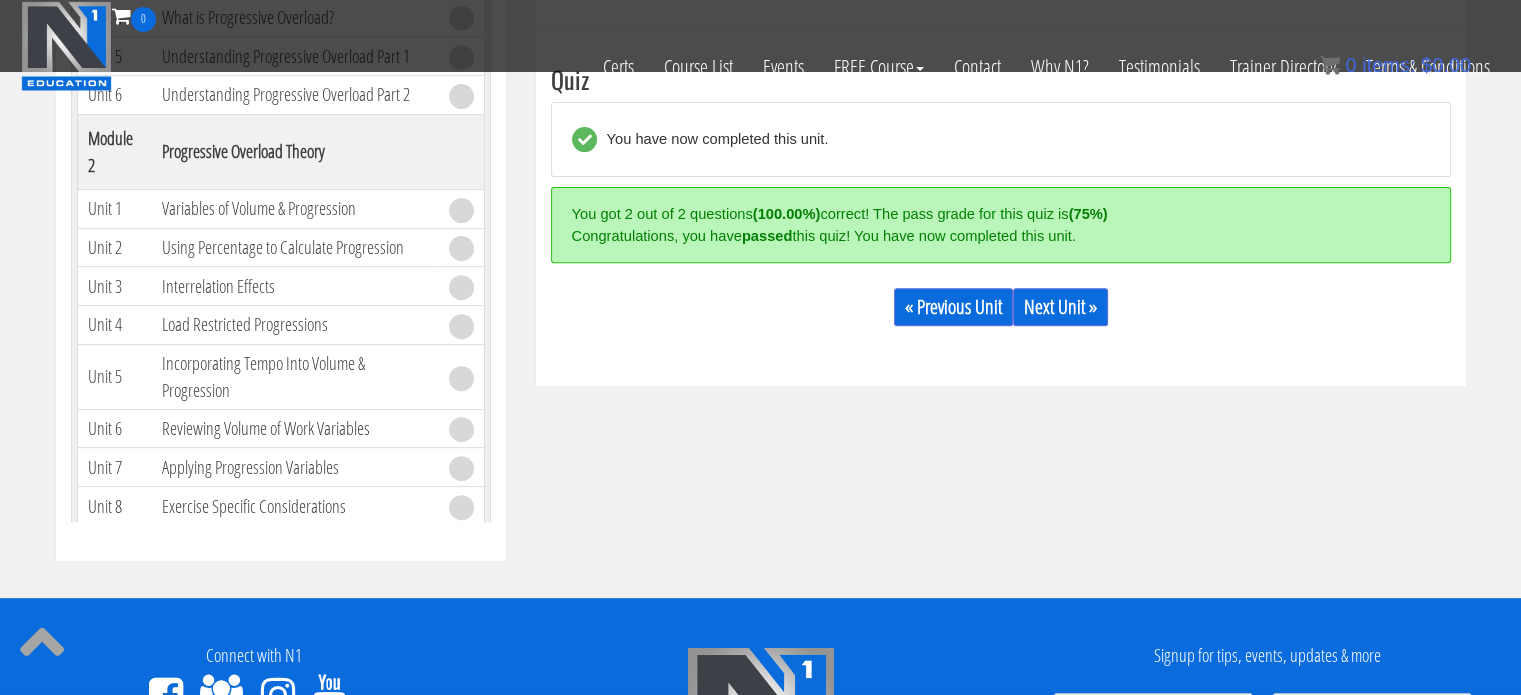 scroll, scrollTop: 705, scrollLeft: 0, axis: vertical 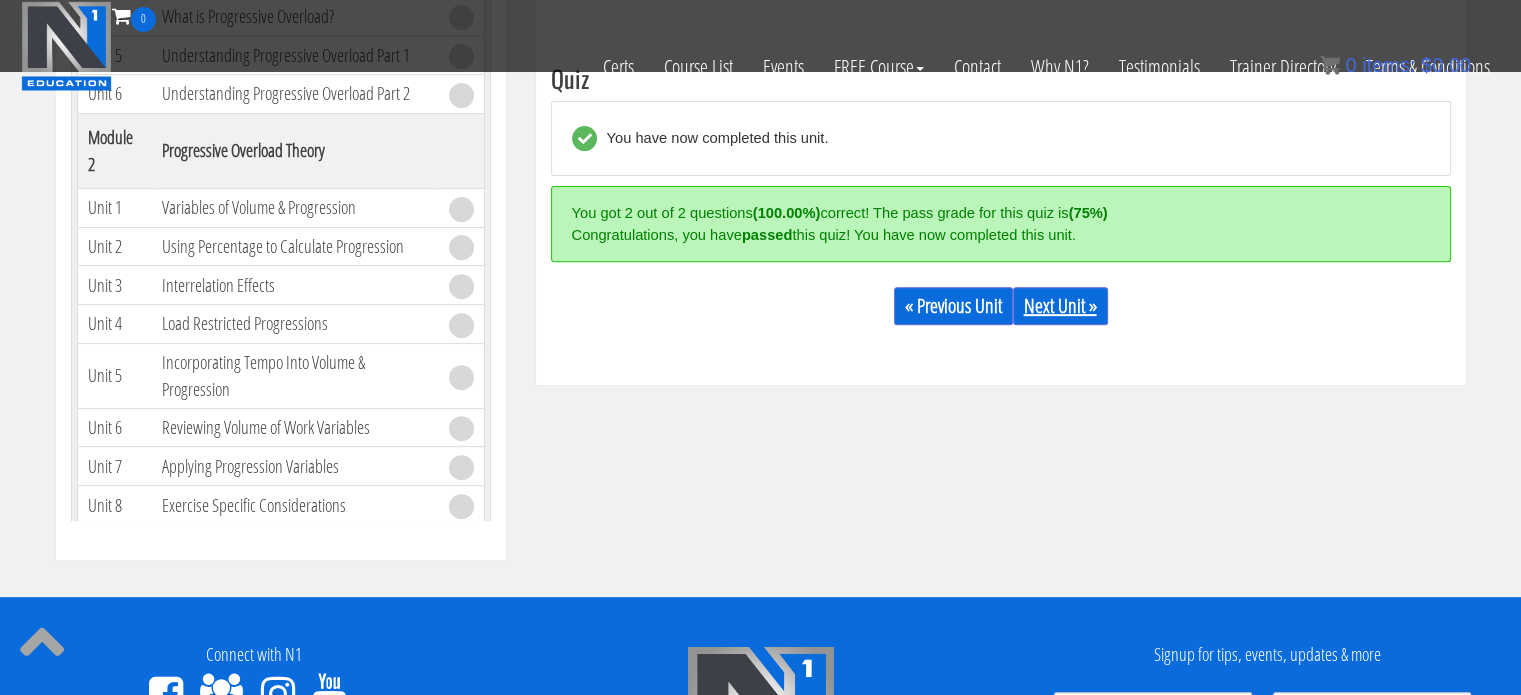 click on "Next Unit »" at bounding box center (1060, 306) 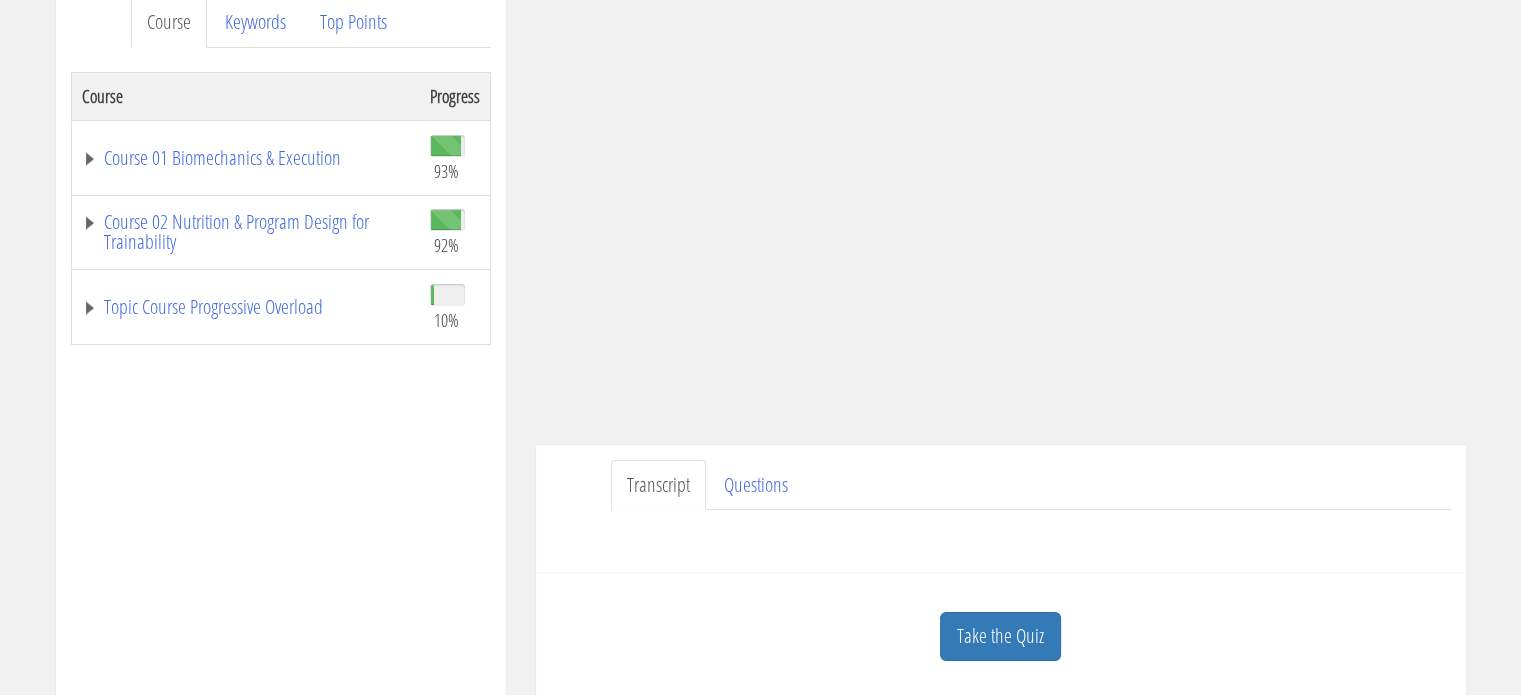 scroll, scrollTop: 300, scrollLeft: 0, axis: vertical 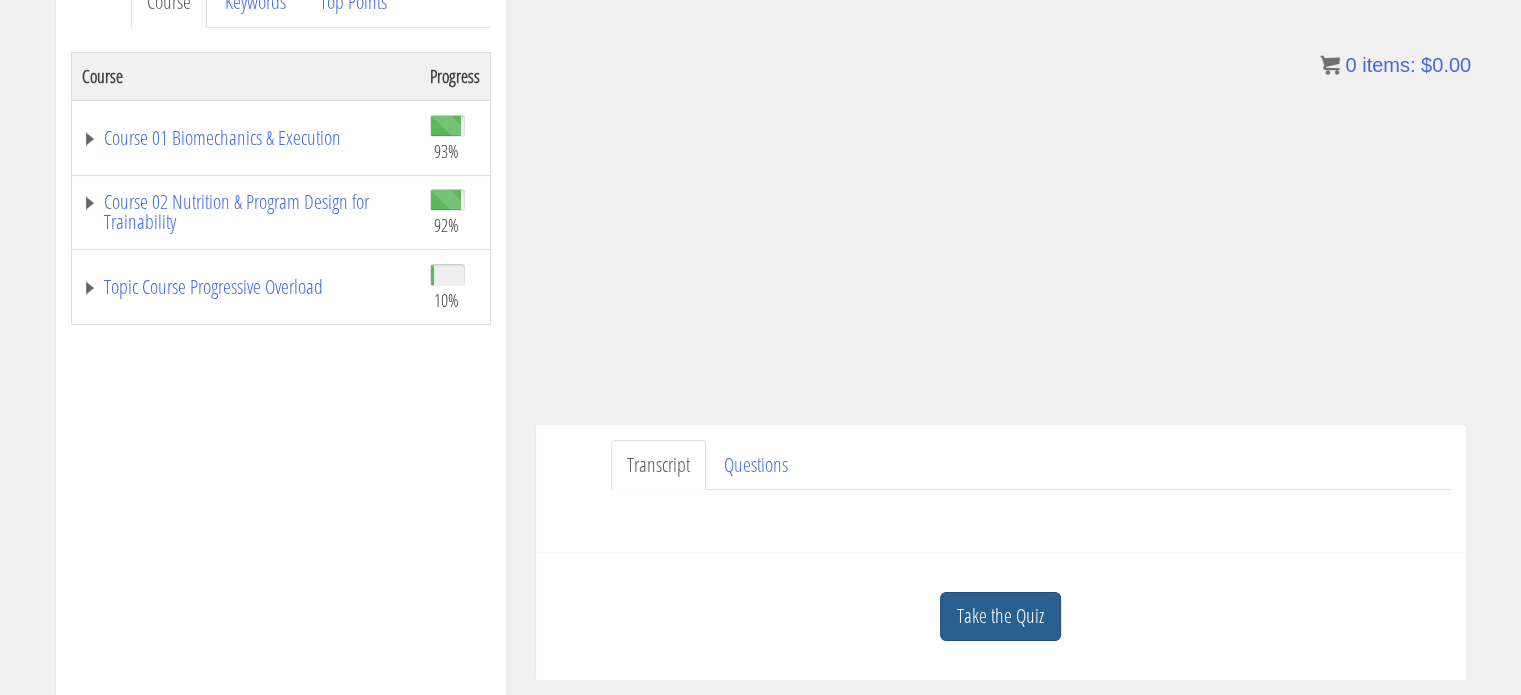 drag, startPoint x: 958, startPoint y: 643, endPoint x: 964, endPoint y: 631, distance: 13.416408 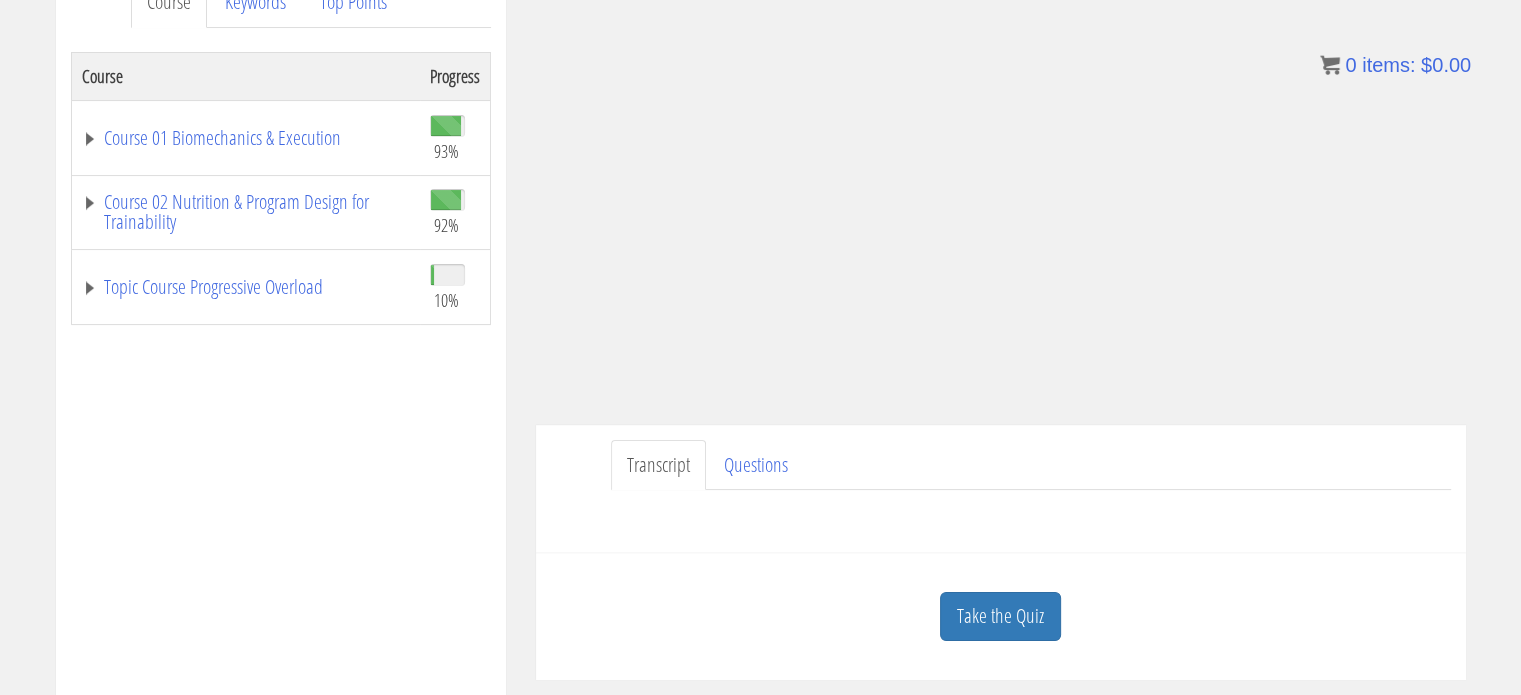 click on "Take the Quiz" at bounding box center (1000, 616) 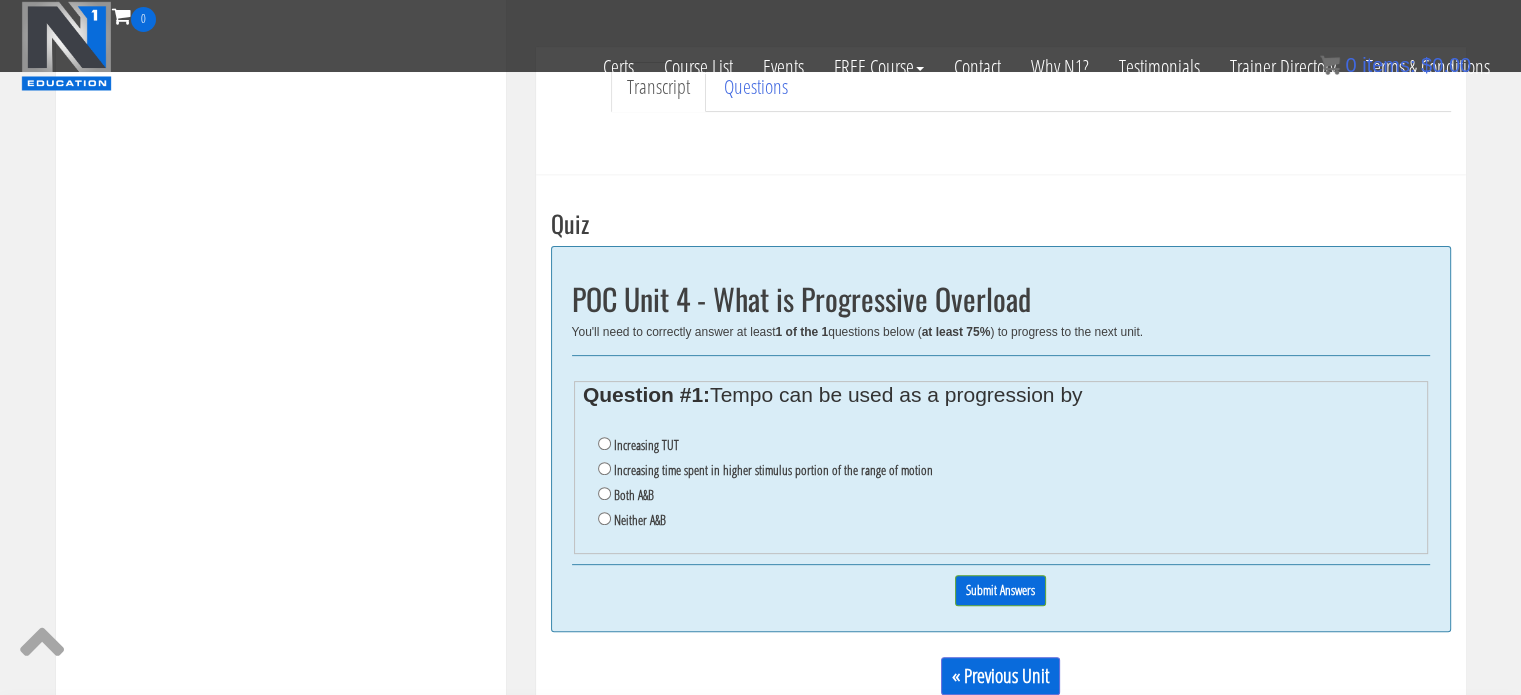 scroll, scrollTop: 600, scrollLeft: 0, axis: vertical 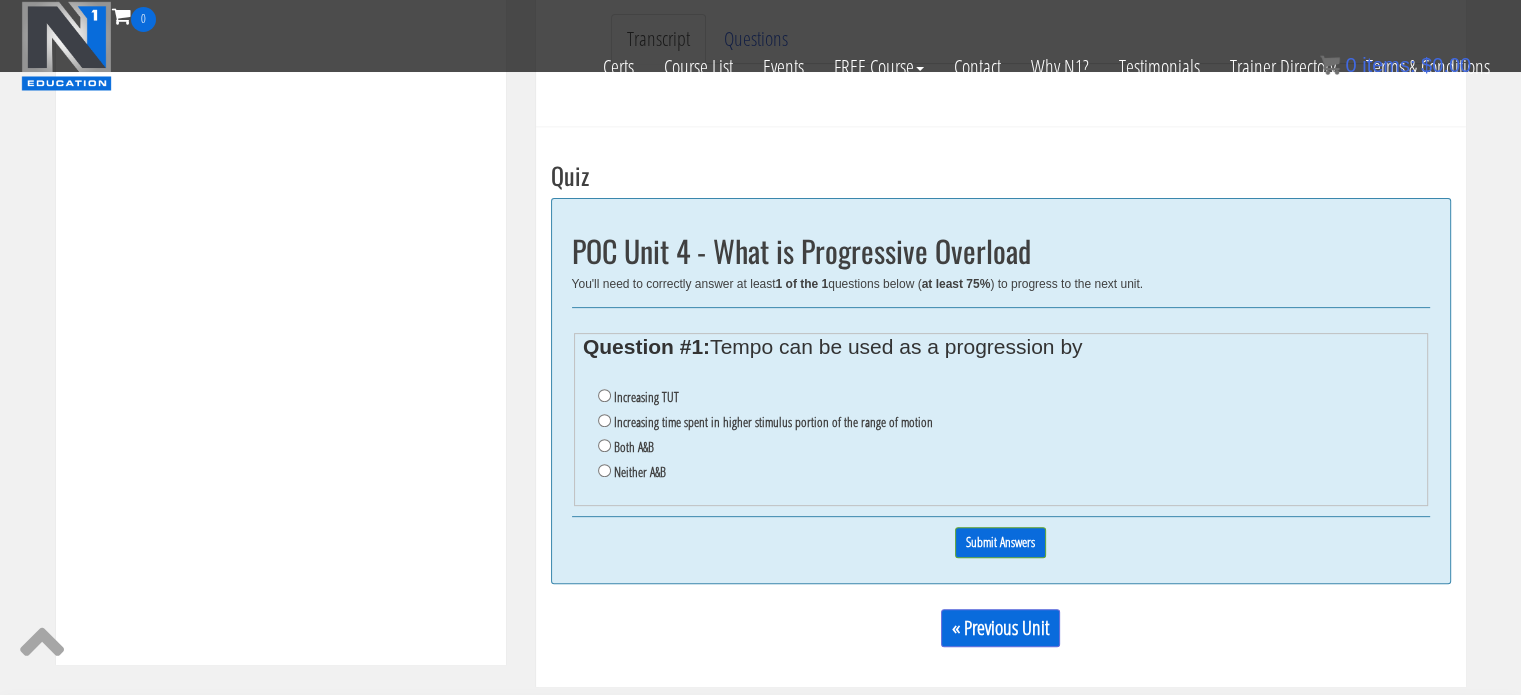 click on "Increasing TUT" at bounding box center [646, 397] 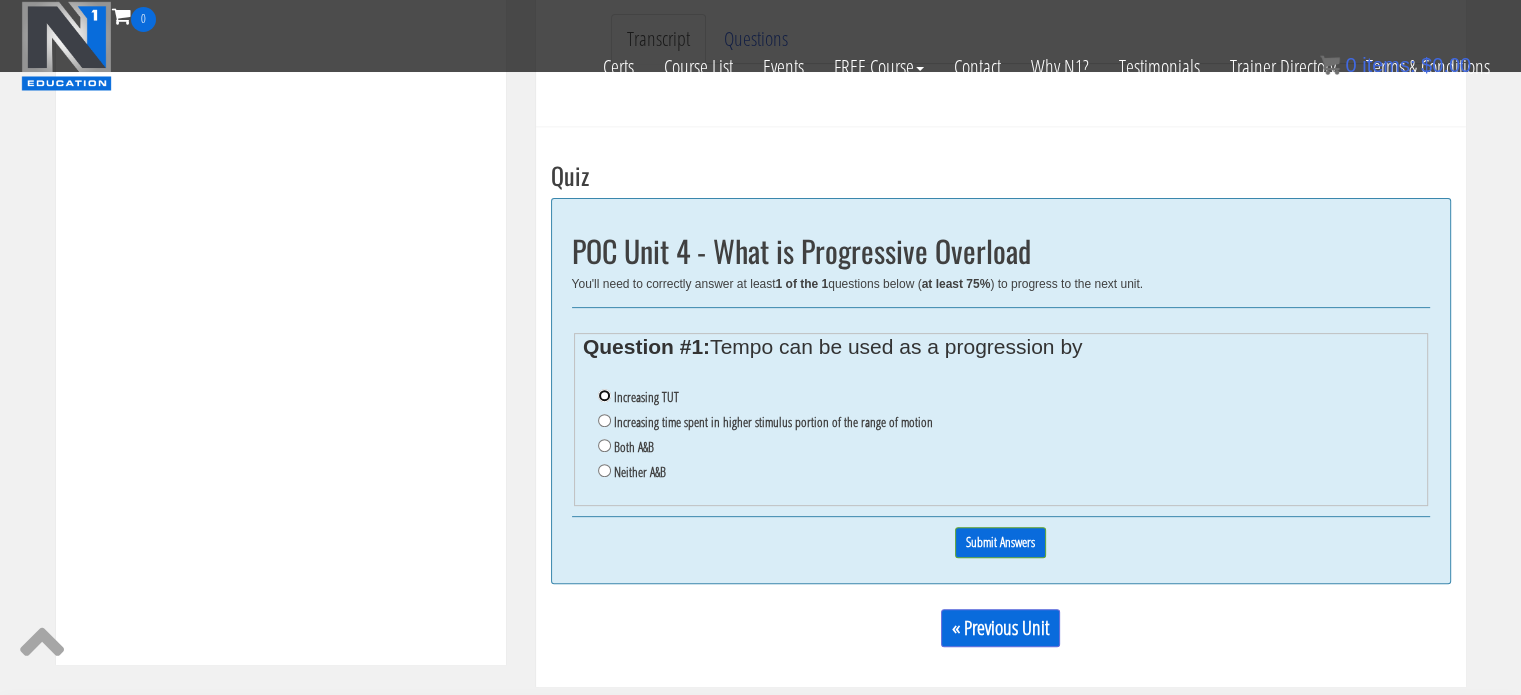 click on "Increasing TUT" at bounding box center [604, 395] 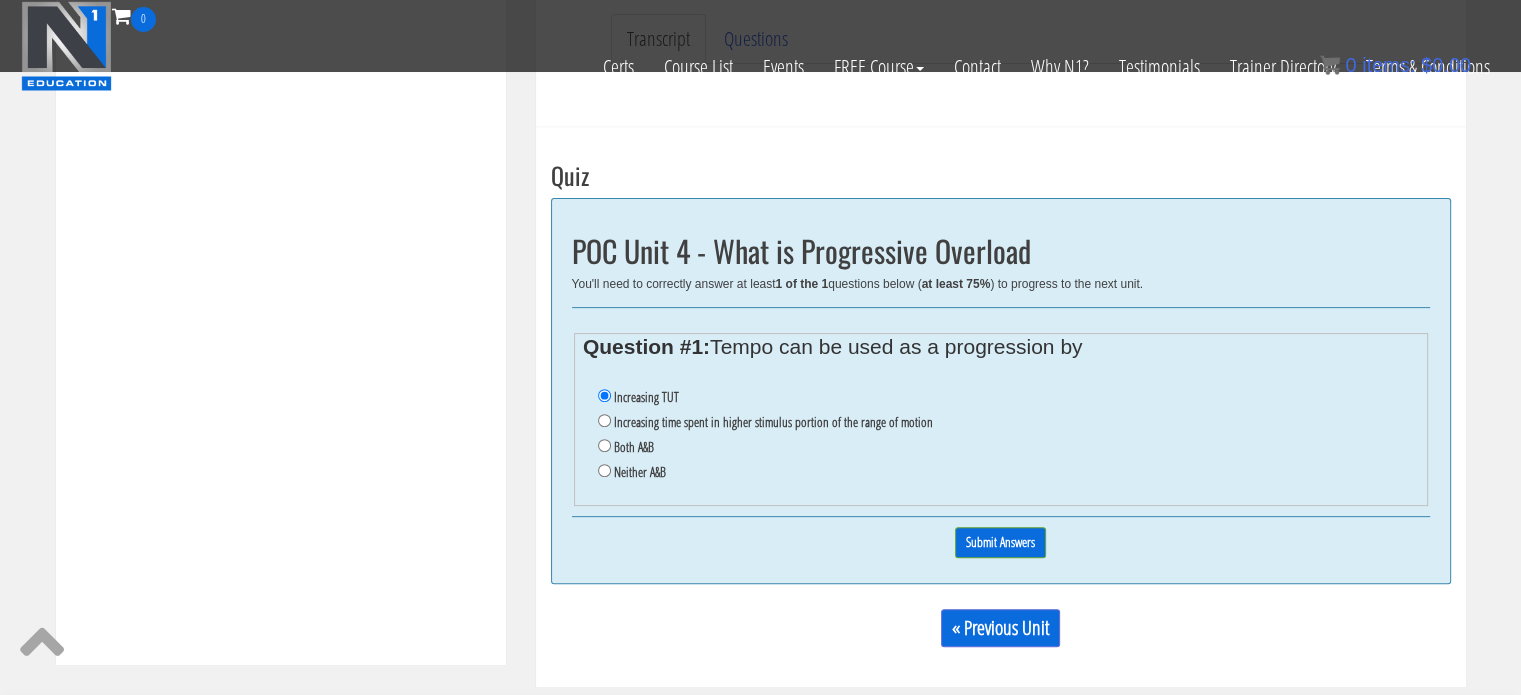 click on "Both A&B" at bounding box center [1008, 447] 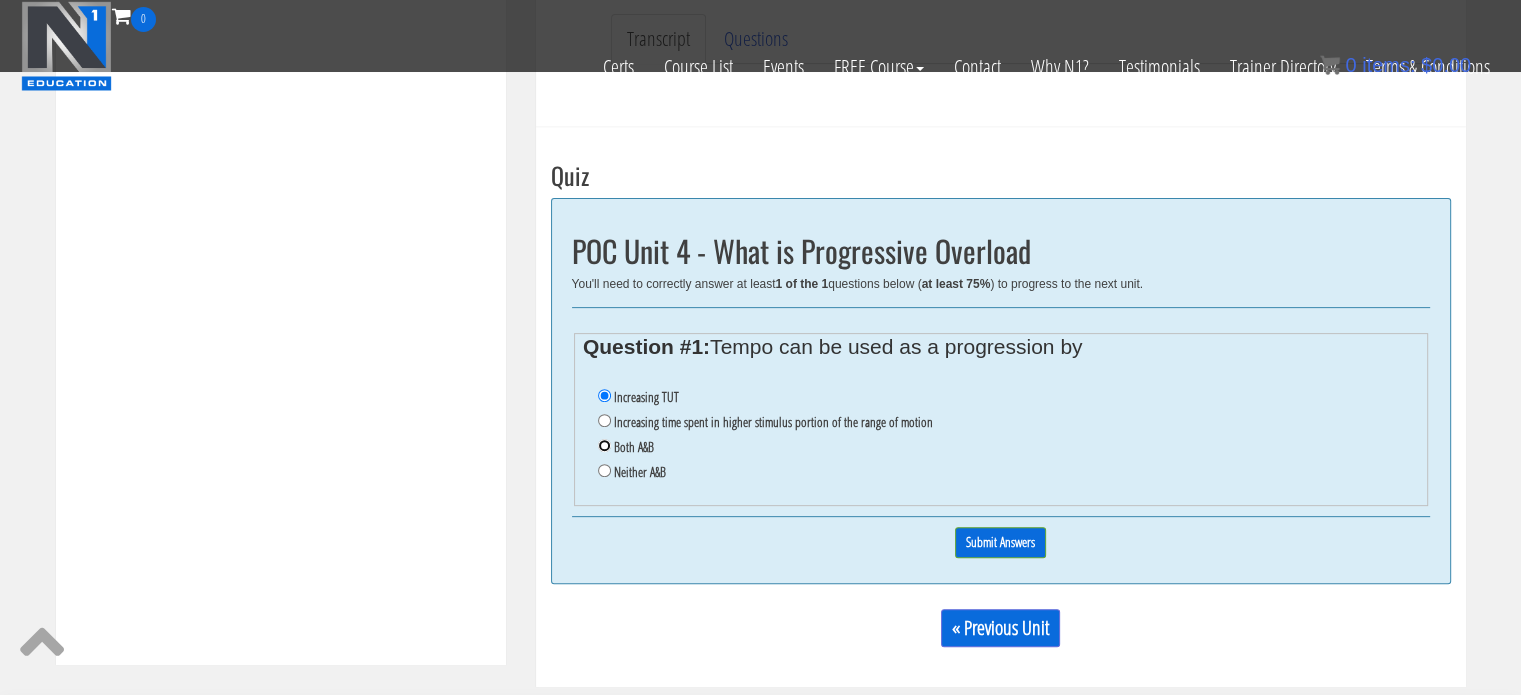 click on "Both A&B" at bounding box center [604, 445] 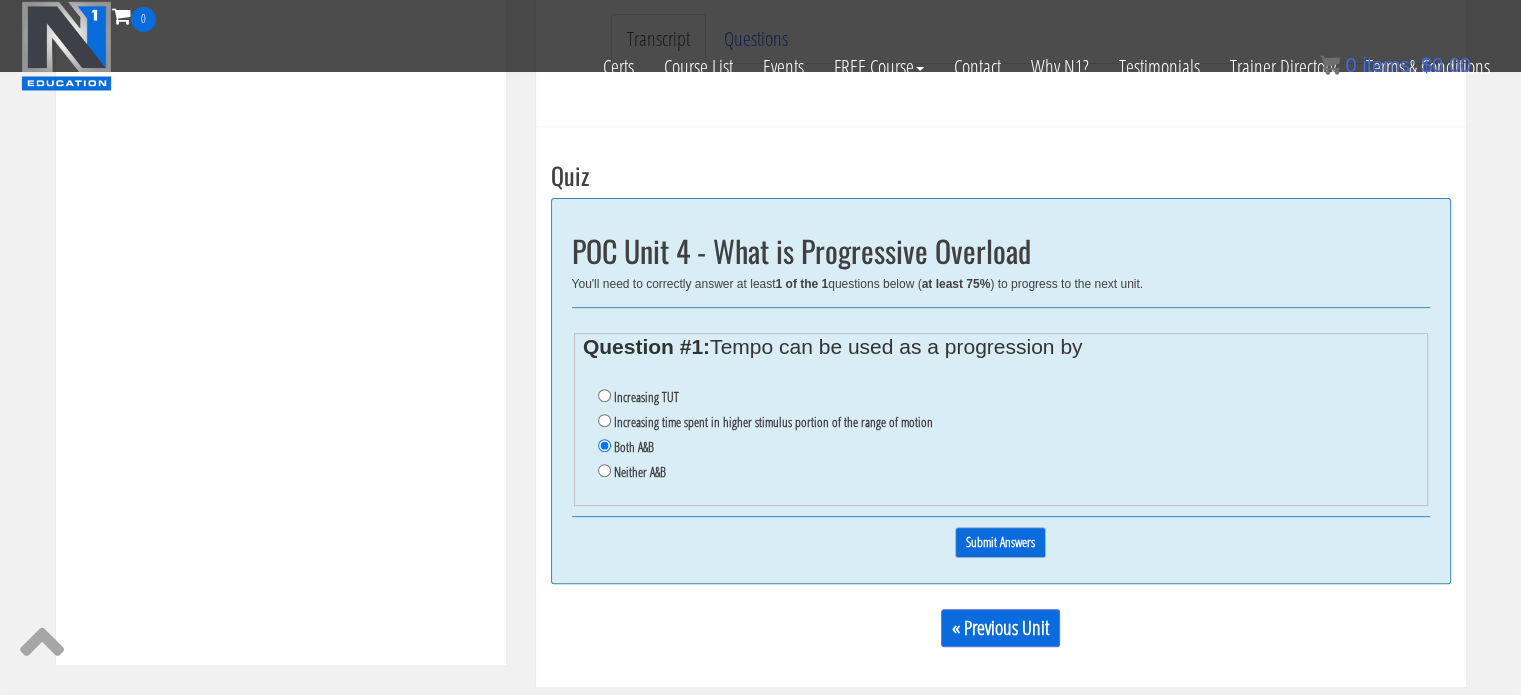 click on "Submit Answers" at bounding box center [1000, 542] 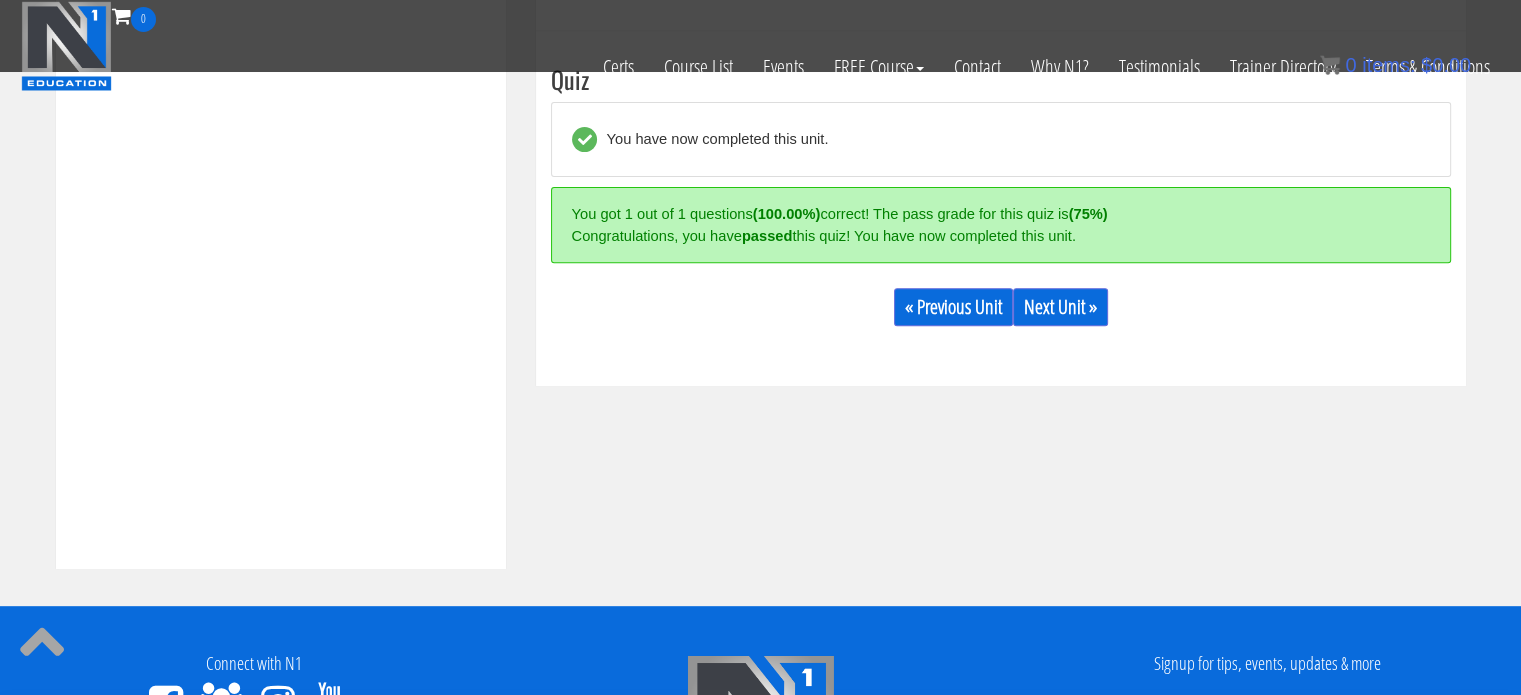 scroll, scrollTop: 697, scrollLeft: 0, axis: vertical 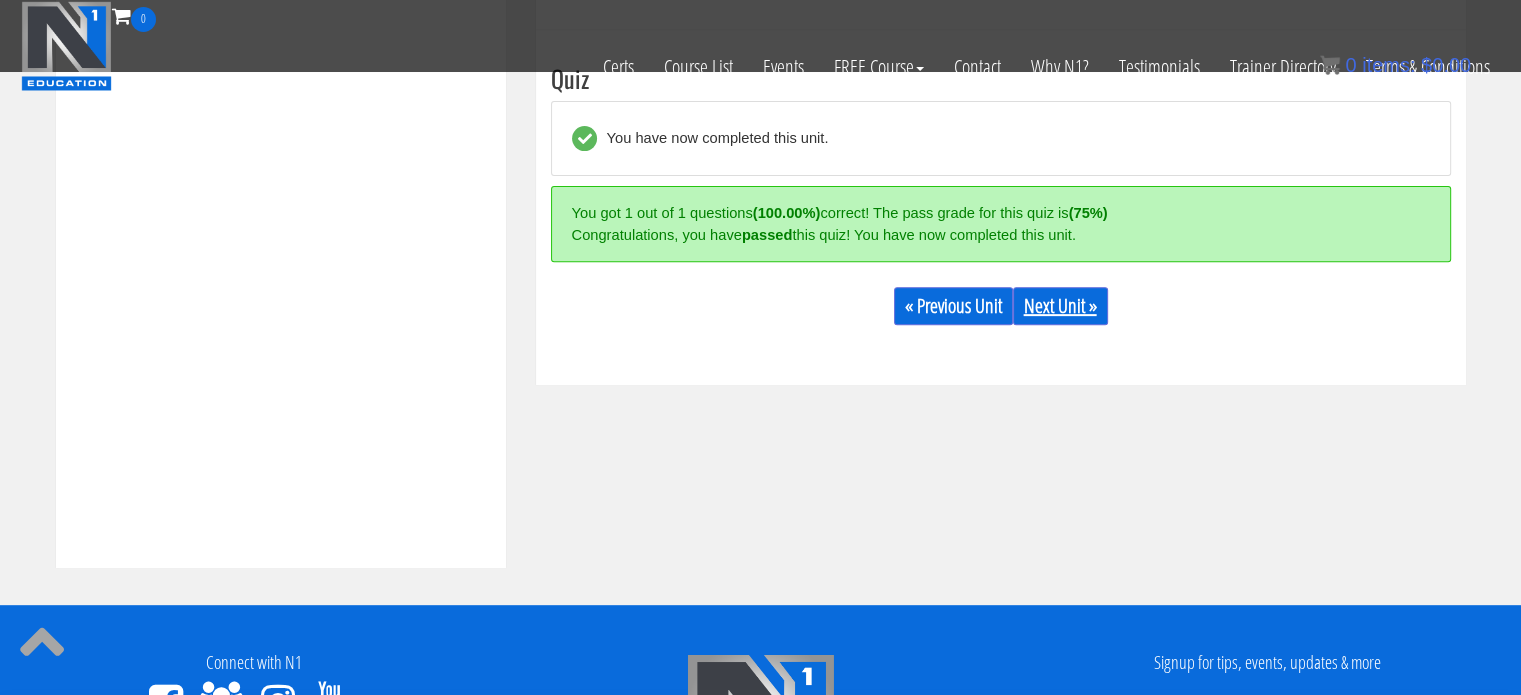 click on "Next Unit »" at bounding box center [1060, 306] 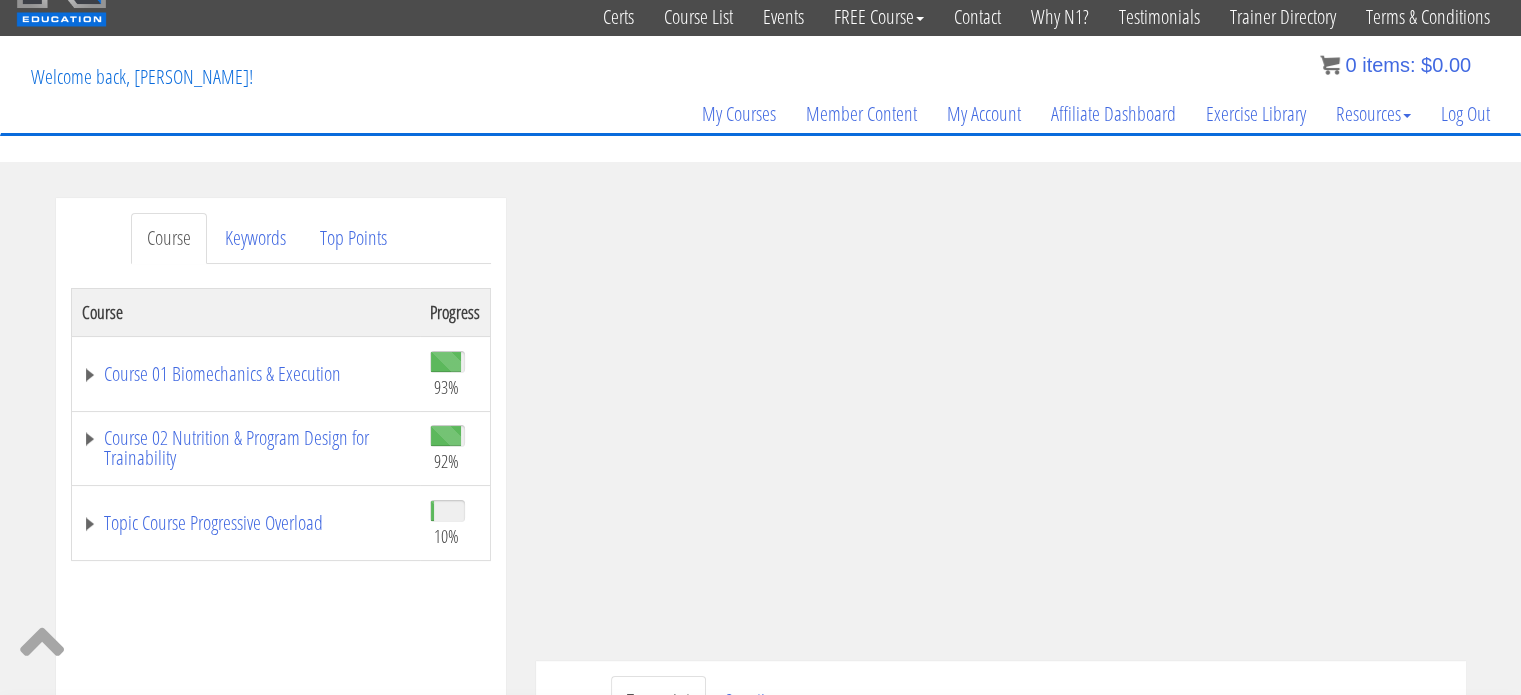 scroll, scrollTop: 0, scrollLeft: 0, axis: both 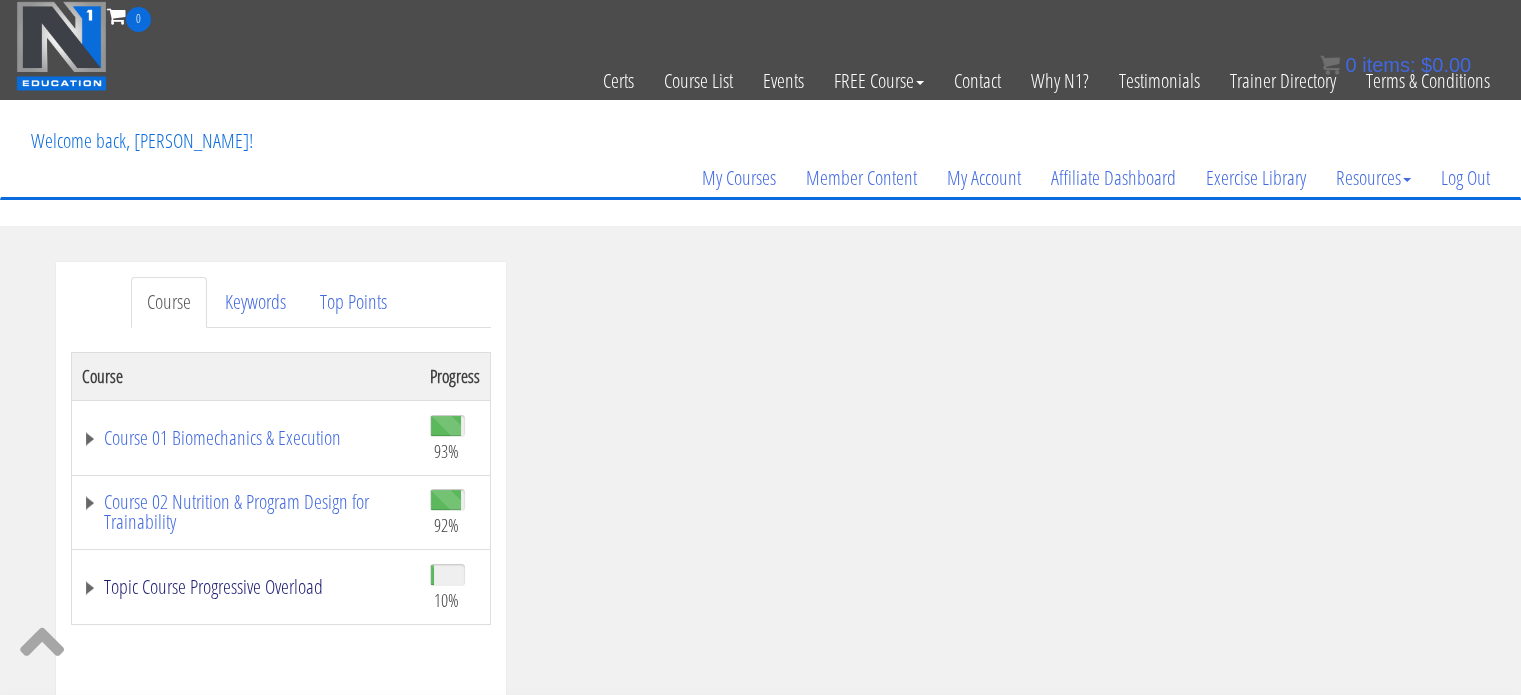 click on "Topic Course Progressive Overload" at bounding box center (246, 587) 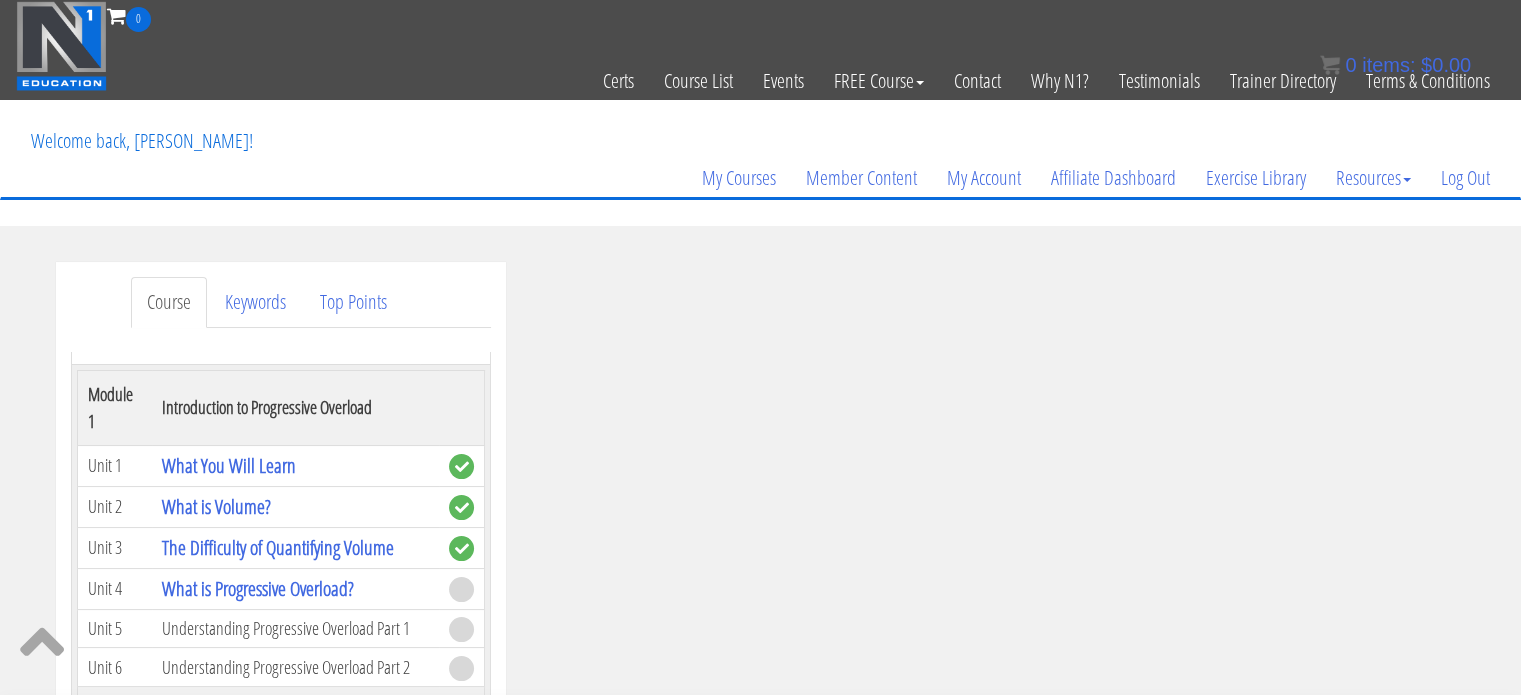 scroll, scrollTop: 300, scrollLeft: 0, axis: vertical 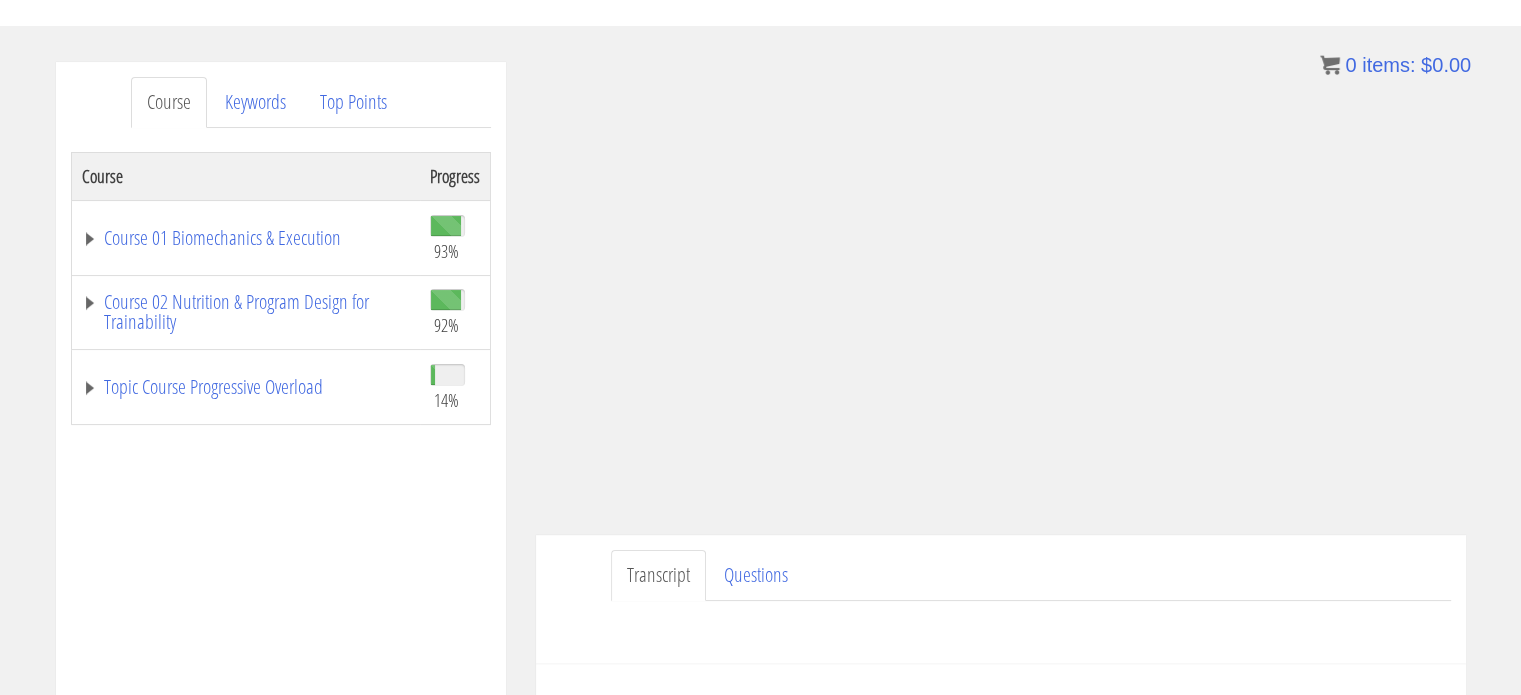 click on "Topic Course Progressive Overload" at bounding box center [245, 387] 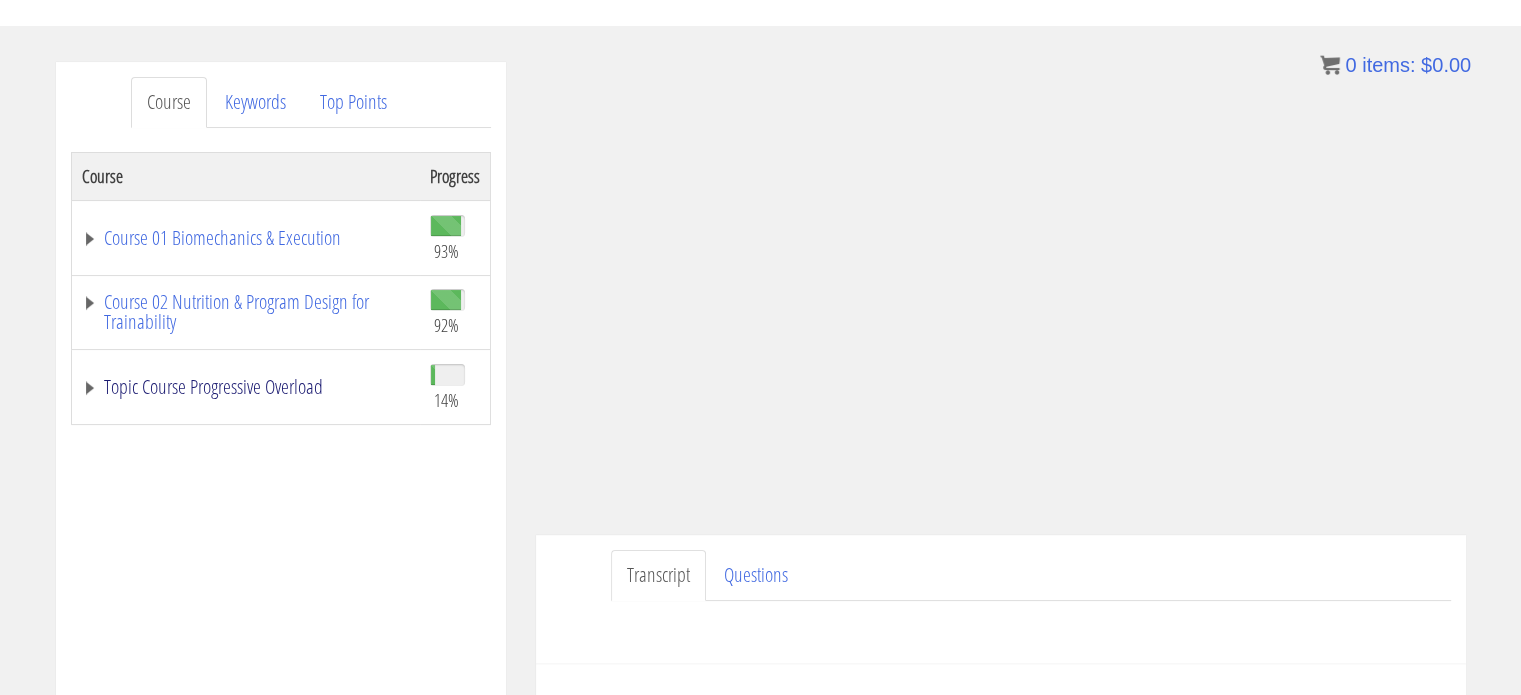 click on "Topic Course Progressive Overload" at bounding box center [246, 387] 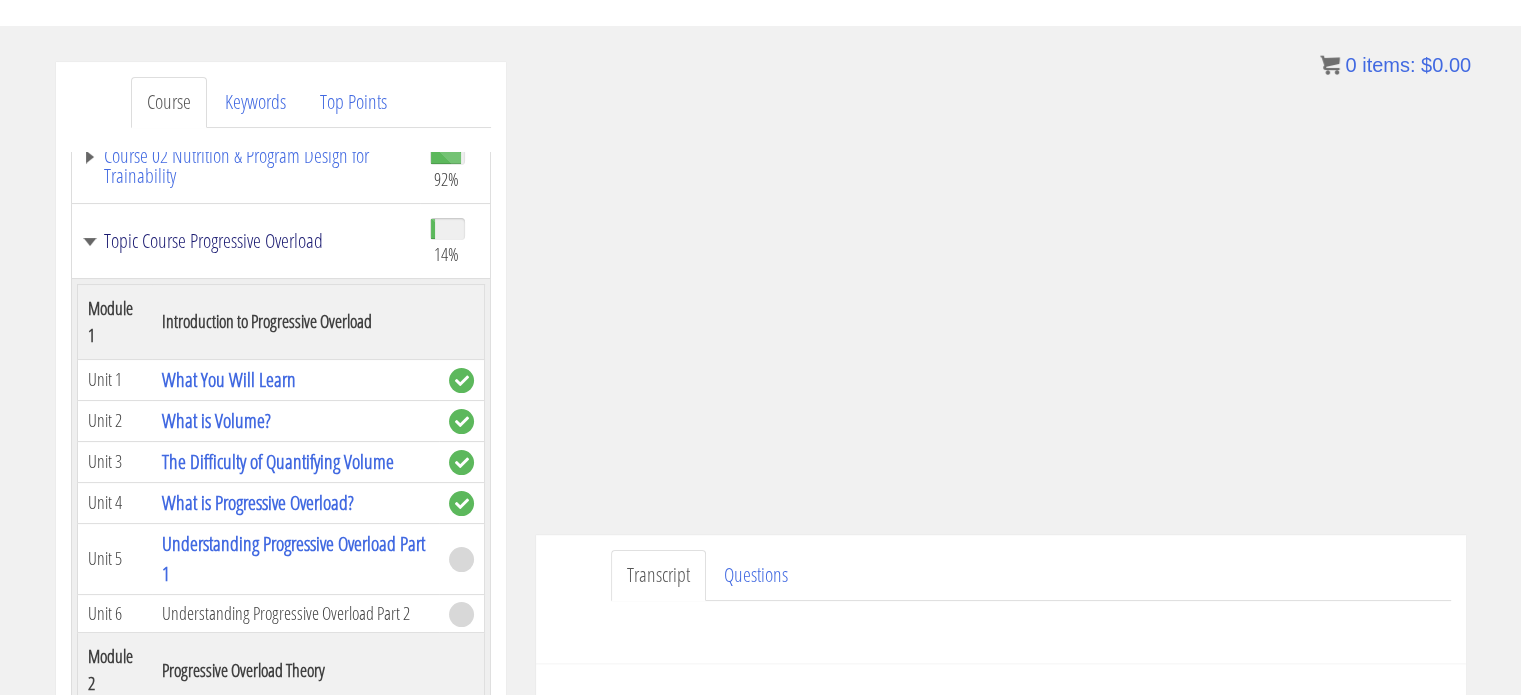 scroll, scrollTop: 200, scrollLeft: 0, axis: vertical 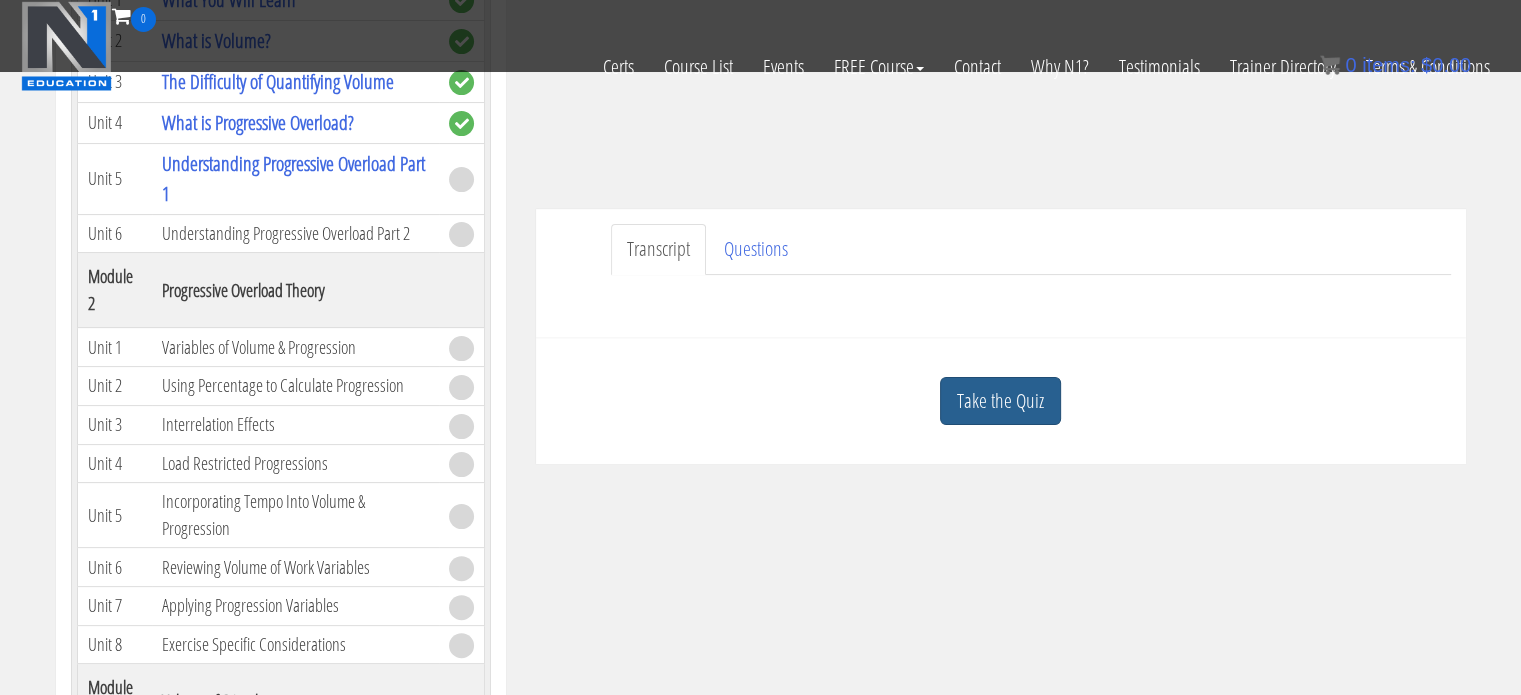 click on "Take the Quiz" at bounding box center (1000, 401) 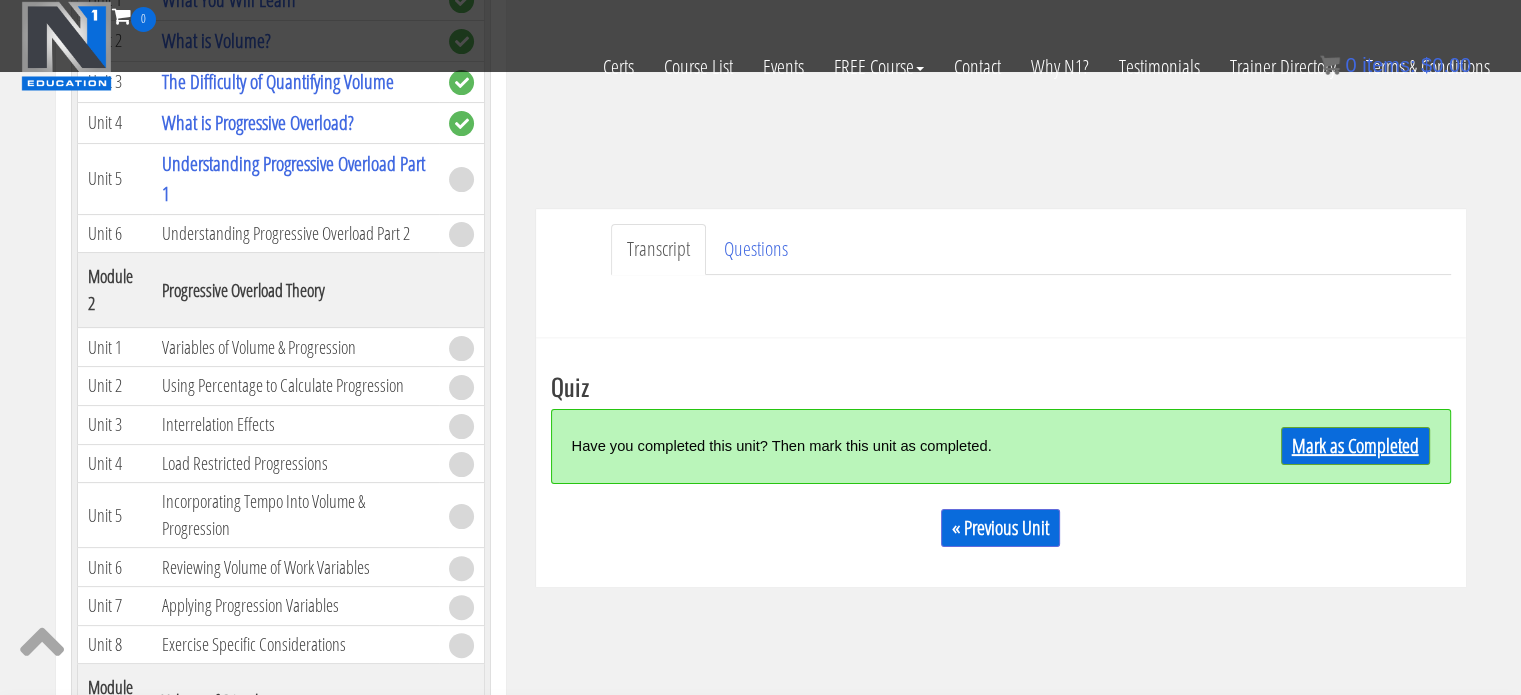 click on "Mark as Completed" at bounding box center (1355, 446) 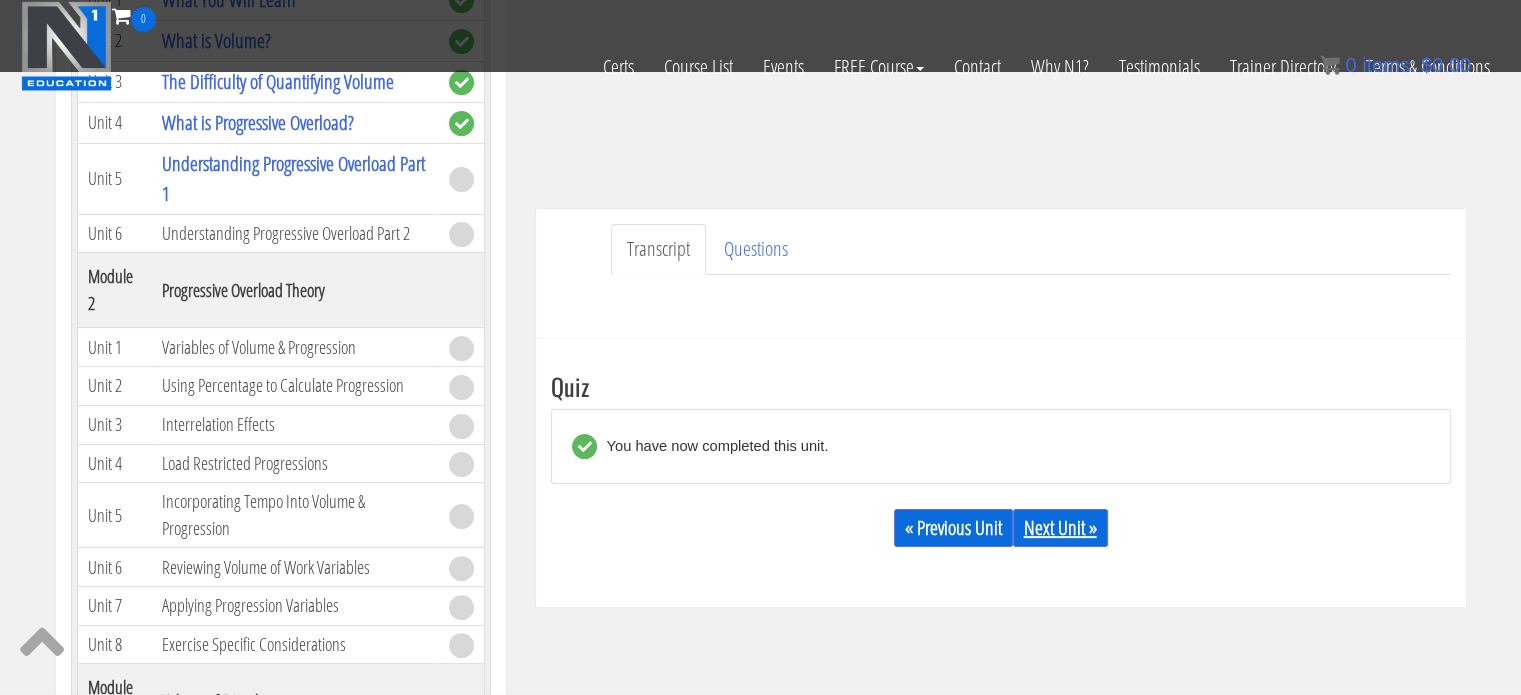 click on "Next Unit »" at bounding box center (1060, 528) 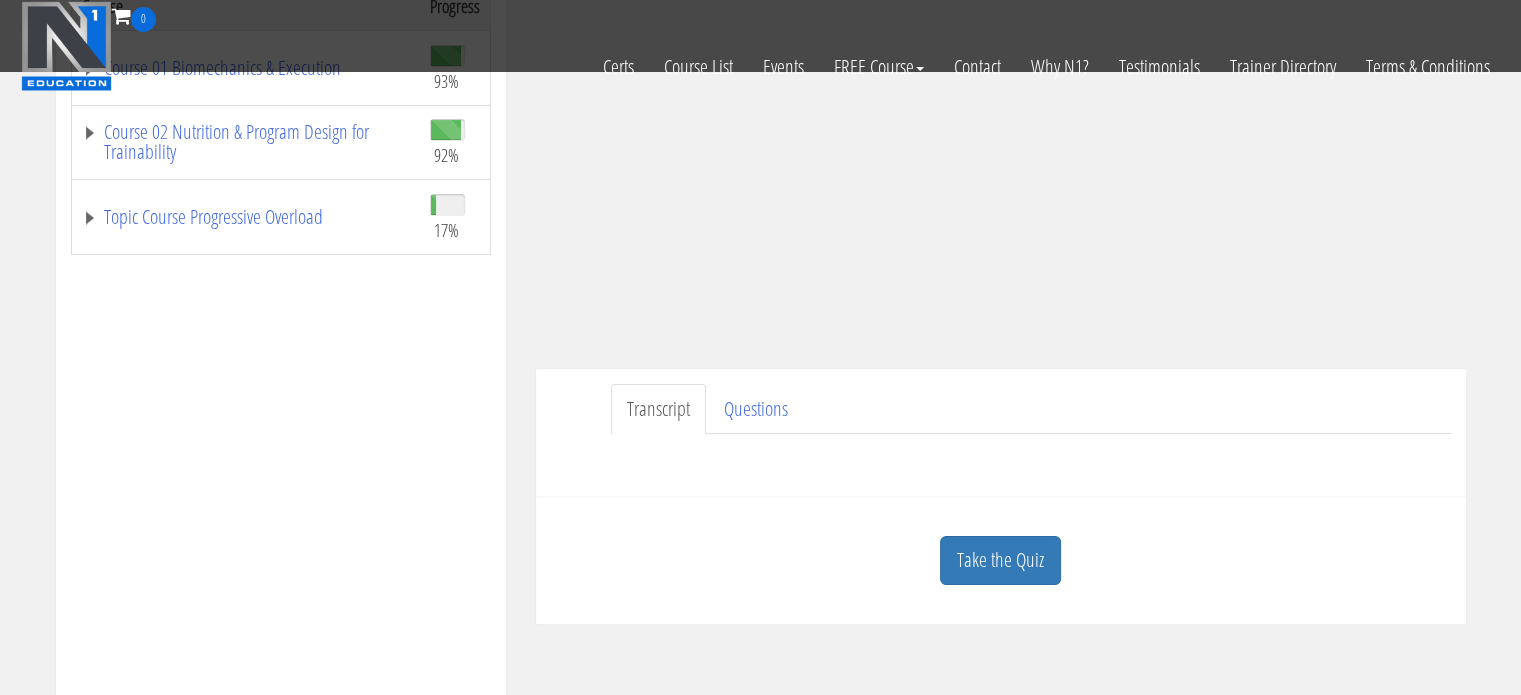 scroll, scrollTop: 1, scrollLeft: 0, axis: vertical 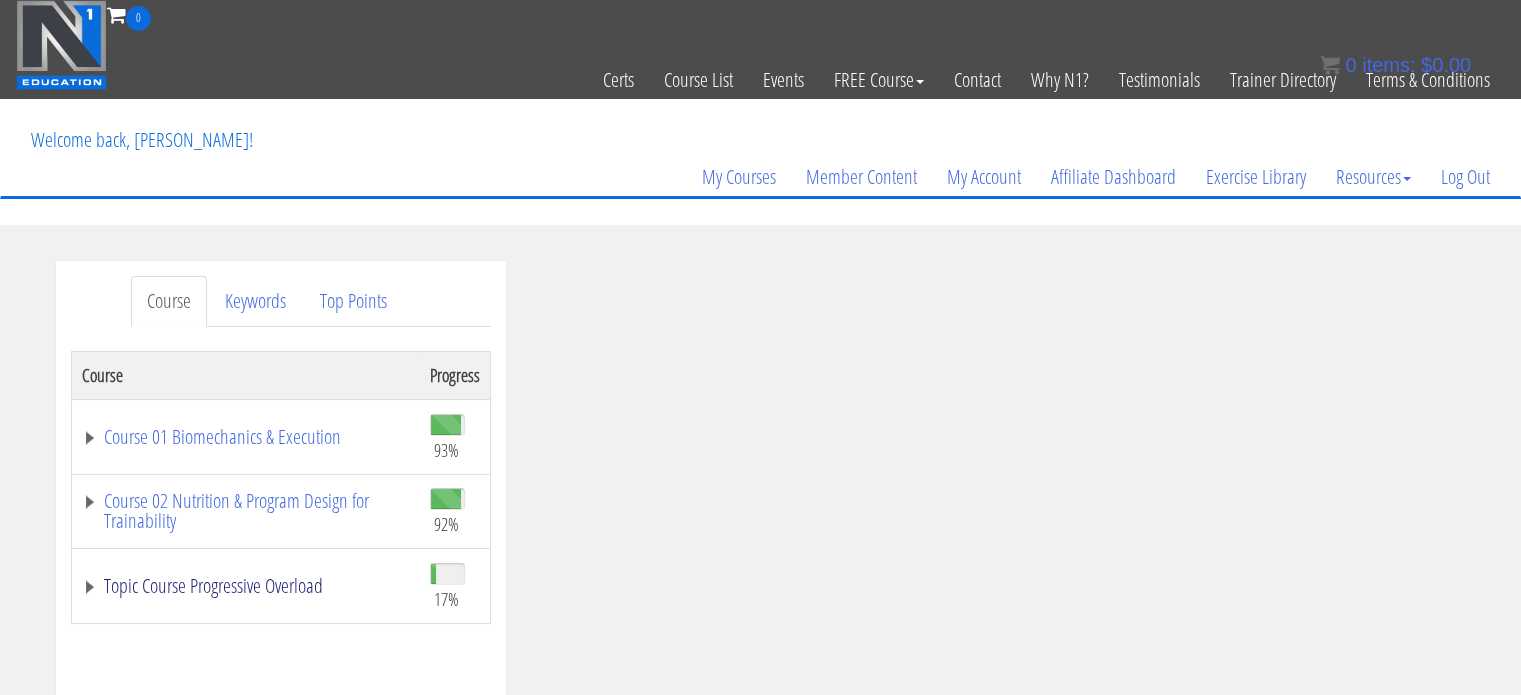 click on "Topic Course Progressive Overload" at bounding box center [246, 586] 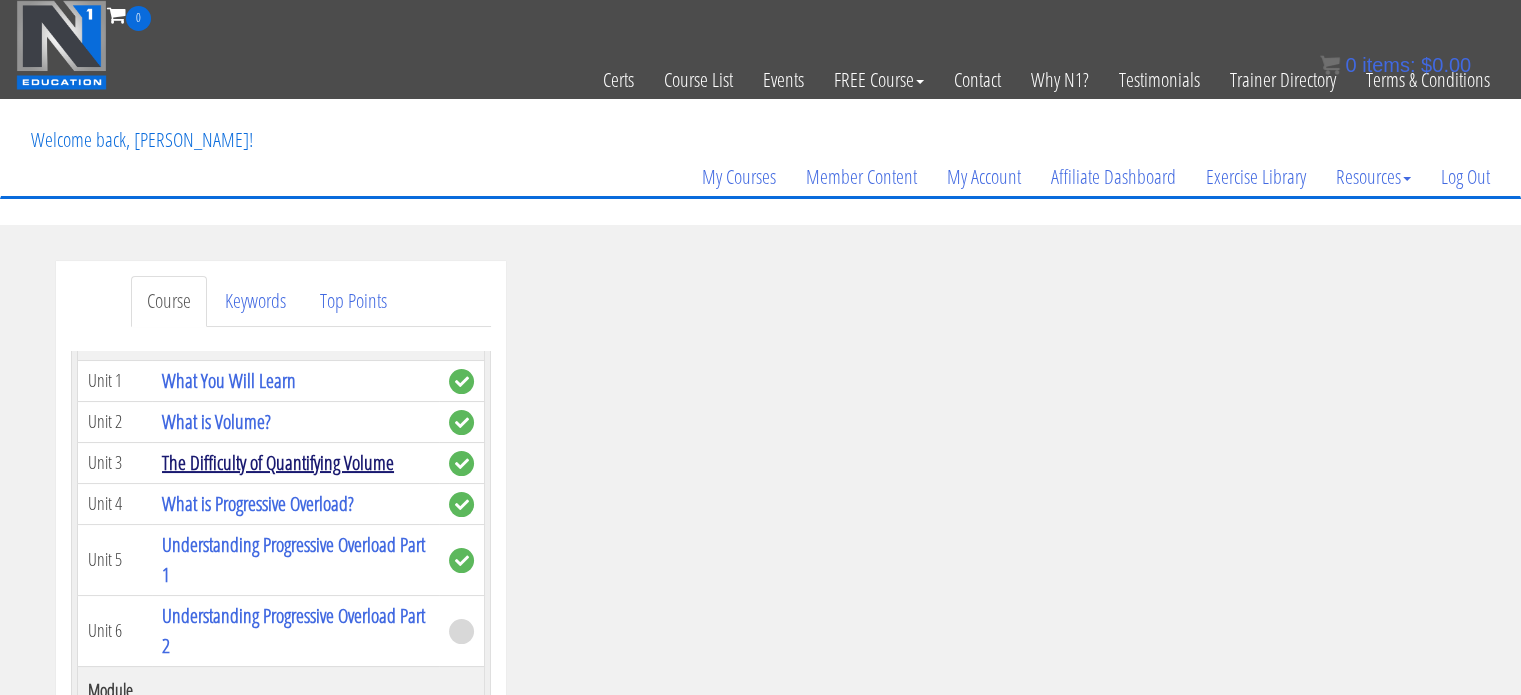 scroll, scrollTop: 500, scrollLeft: 0, axis: vertical 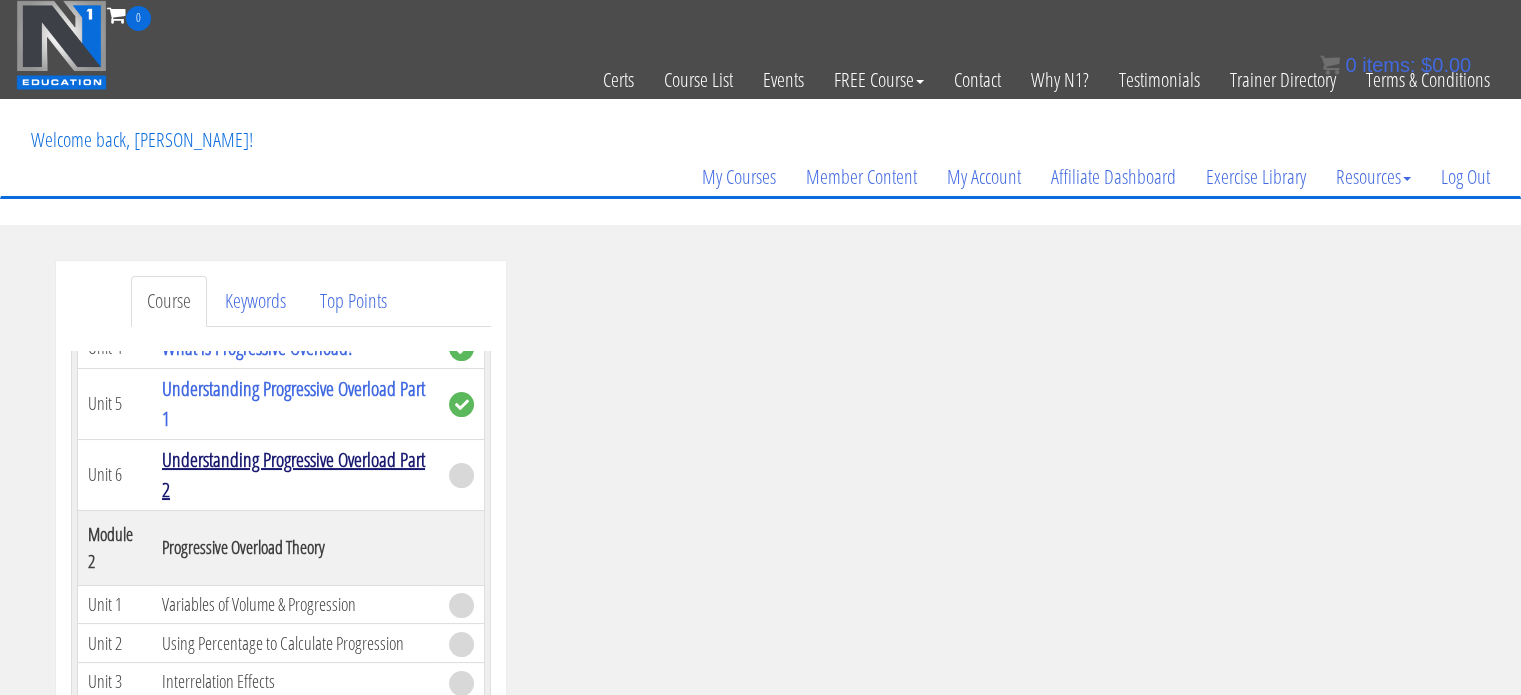 click on "Understanding Progressive Overload Part 2" at bounding box center (293, 474) 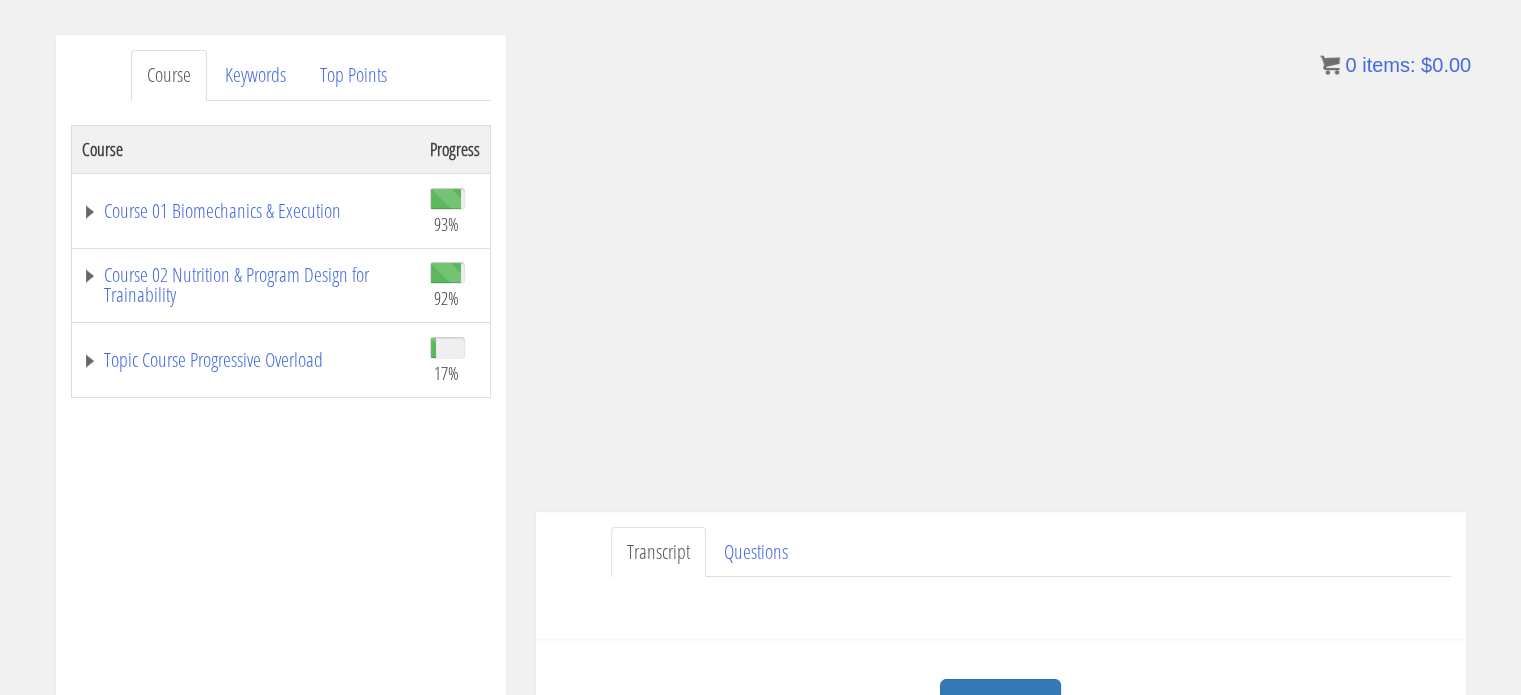 scroll, scrollTop: 228, scrollLeft: 0, axis: vertical 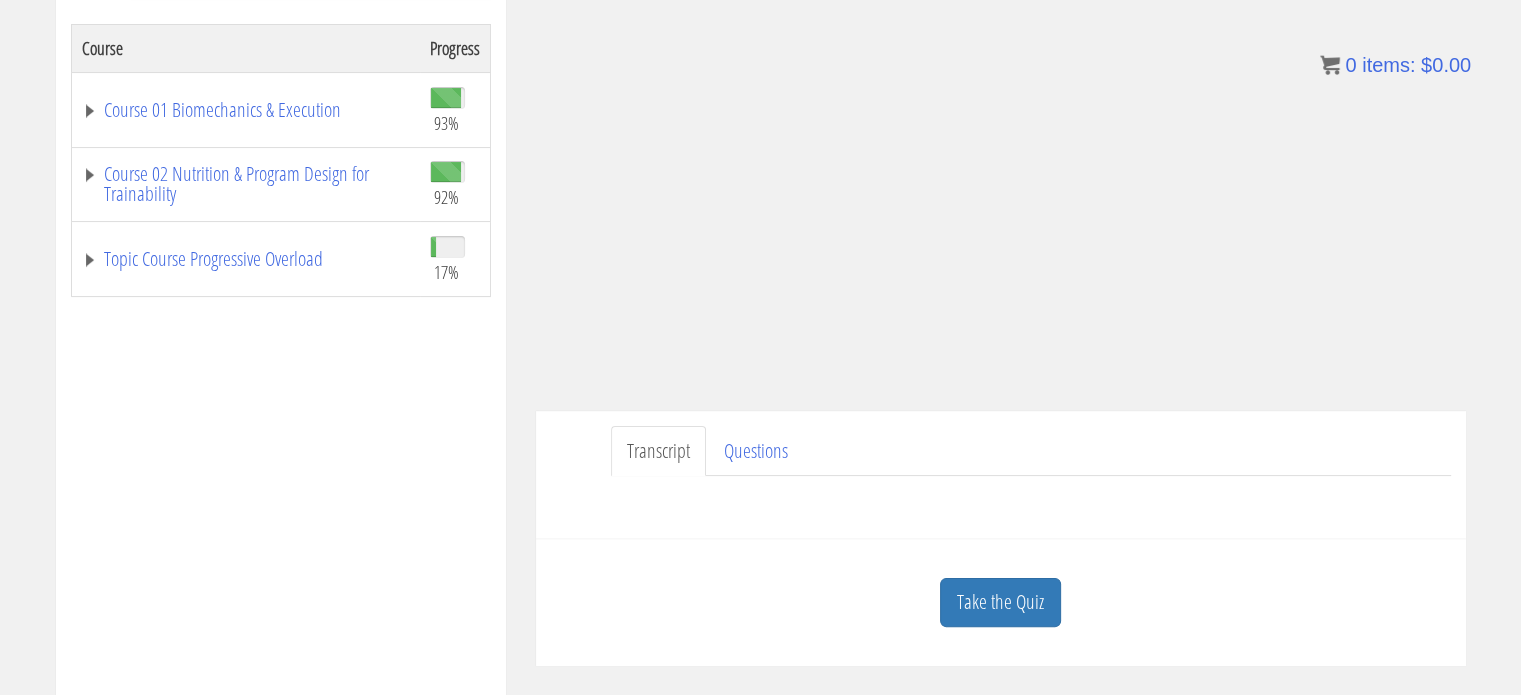 drag, startPoint x: 1005, startPoint y: 603, endPoint x: 994, endPoint y: 604, distance: 11.045361 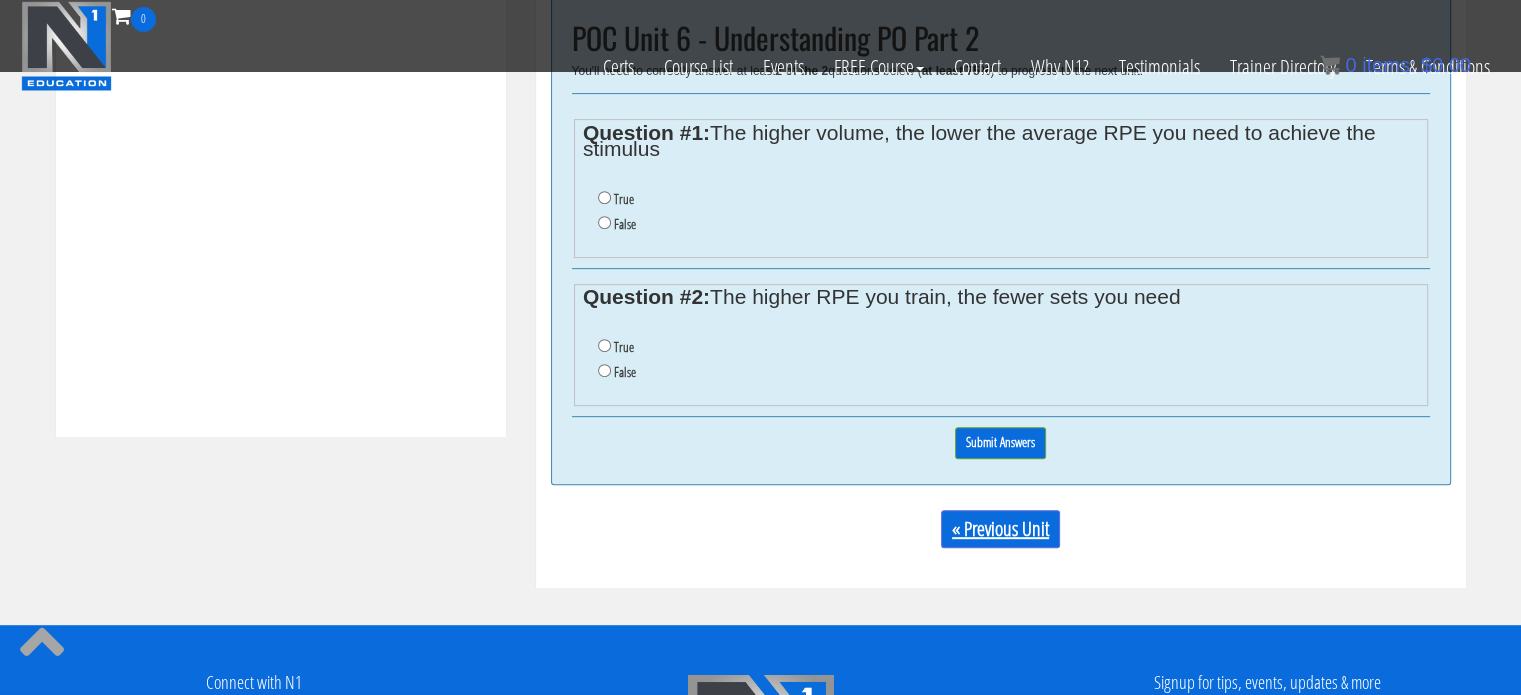 scroll, scrollTop: 828, scrollLeft: 0, axis: vertical 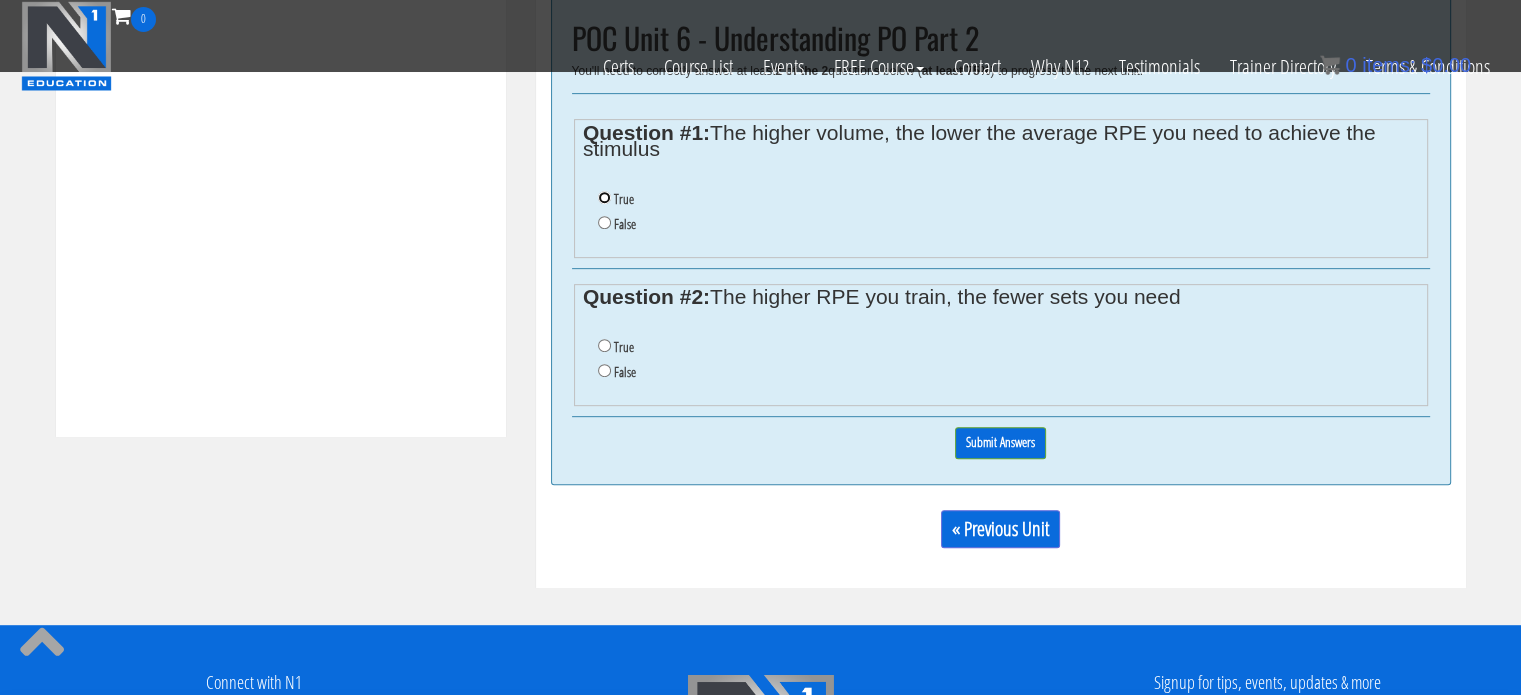 click on "True" at bounding box center (604, 197) 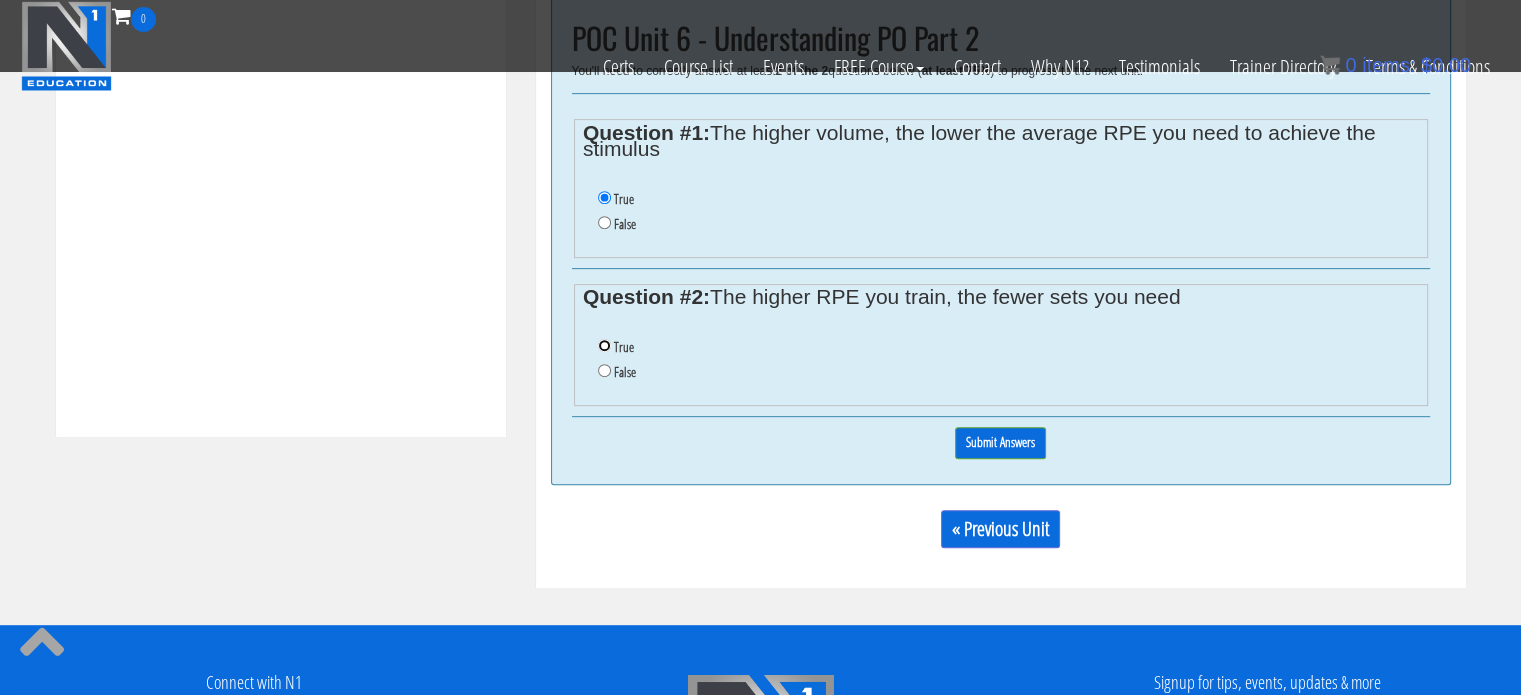 click on "True" at bounding box center [604, 345] 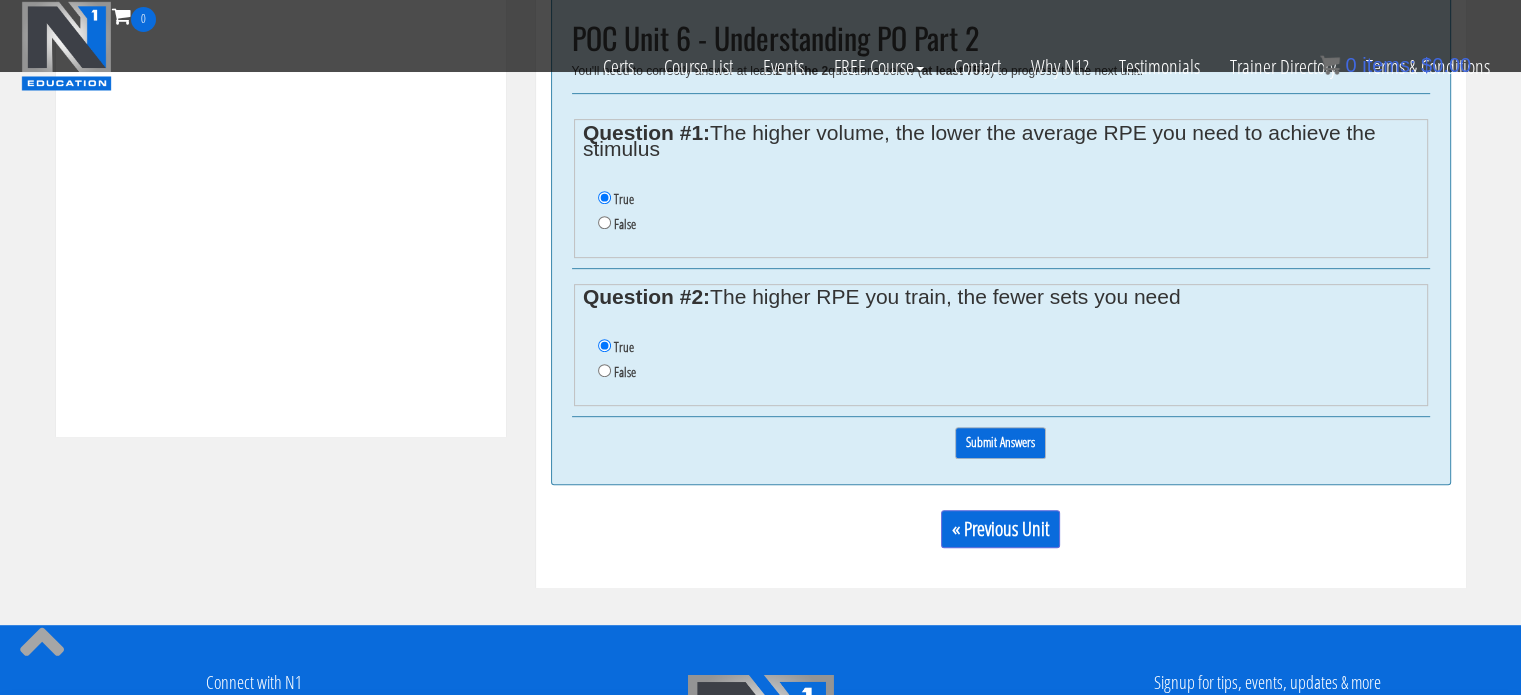 click on "Submit Answers" at bounding box center [1000, 442] 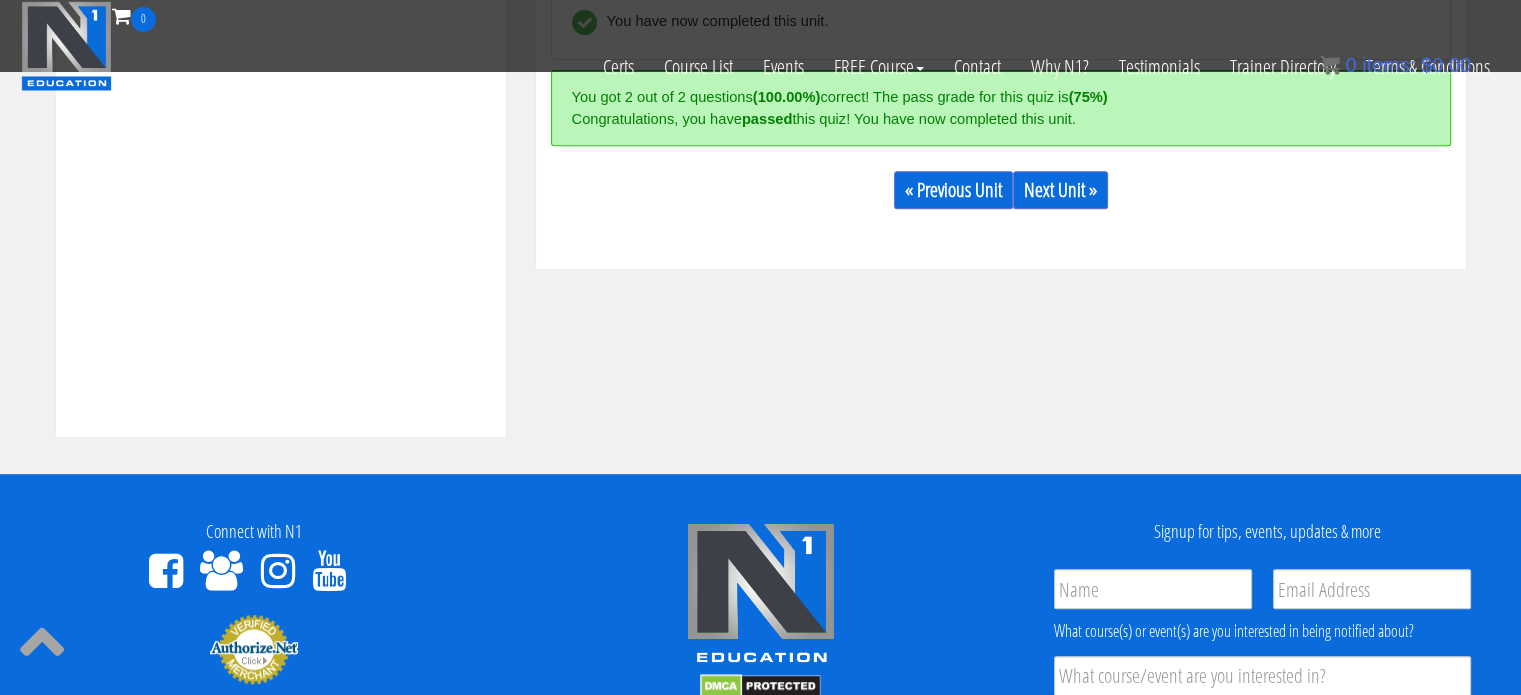 scroll, scrollTop: 712, scrollLeft: 0, axis: vertical 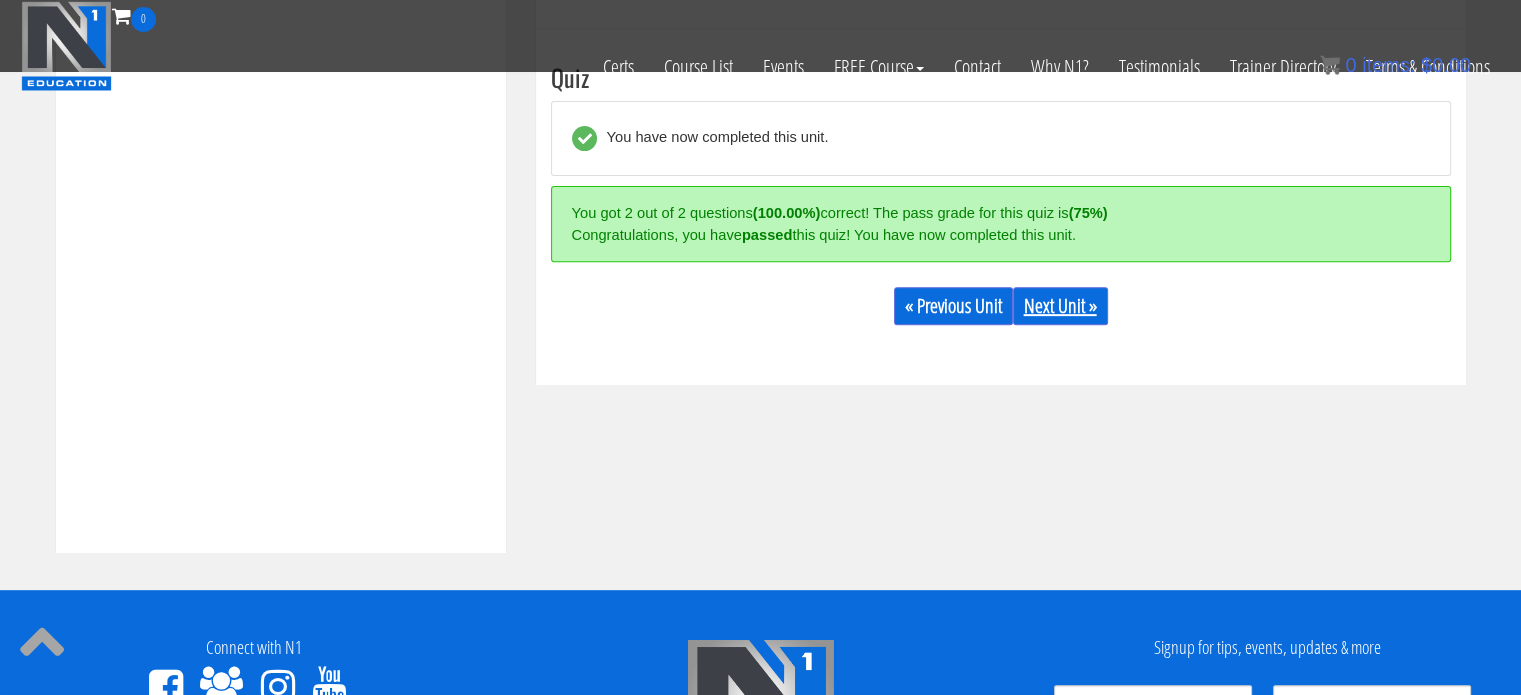 click on "Next Unit »" at bounding box center (1060, 306) 